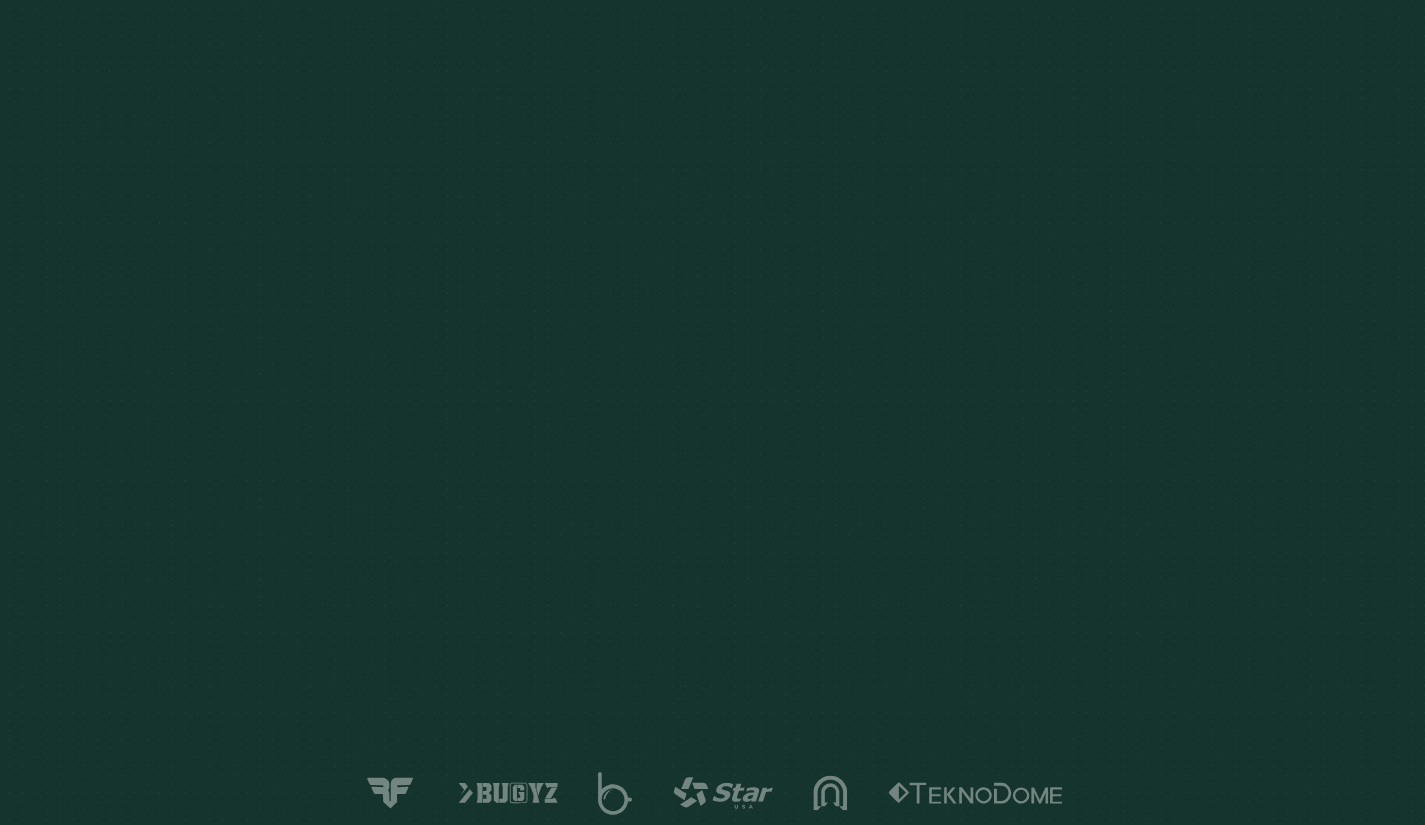 scroll, scrollTop: 0, scrollLeft: 0, axis: both 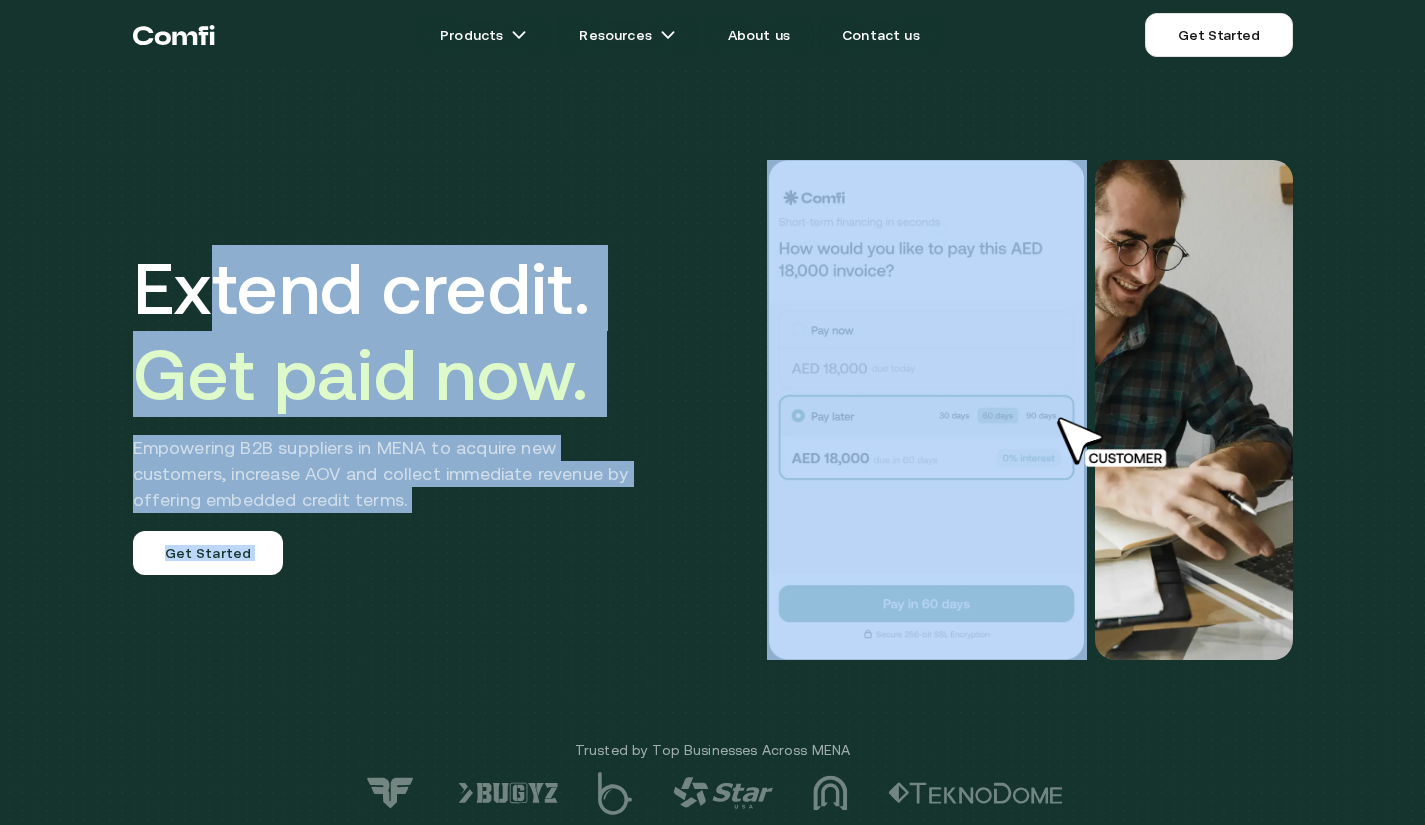drag, startPoint x: 204, startPoint y: 299, endPoint x: 683, endPoint y: 328, distance: 479.87708 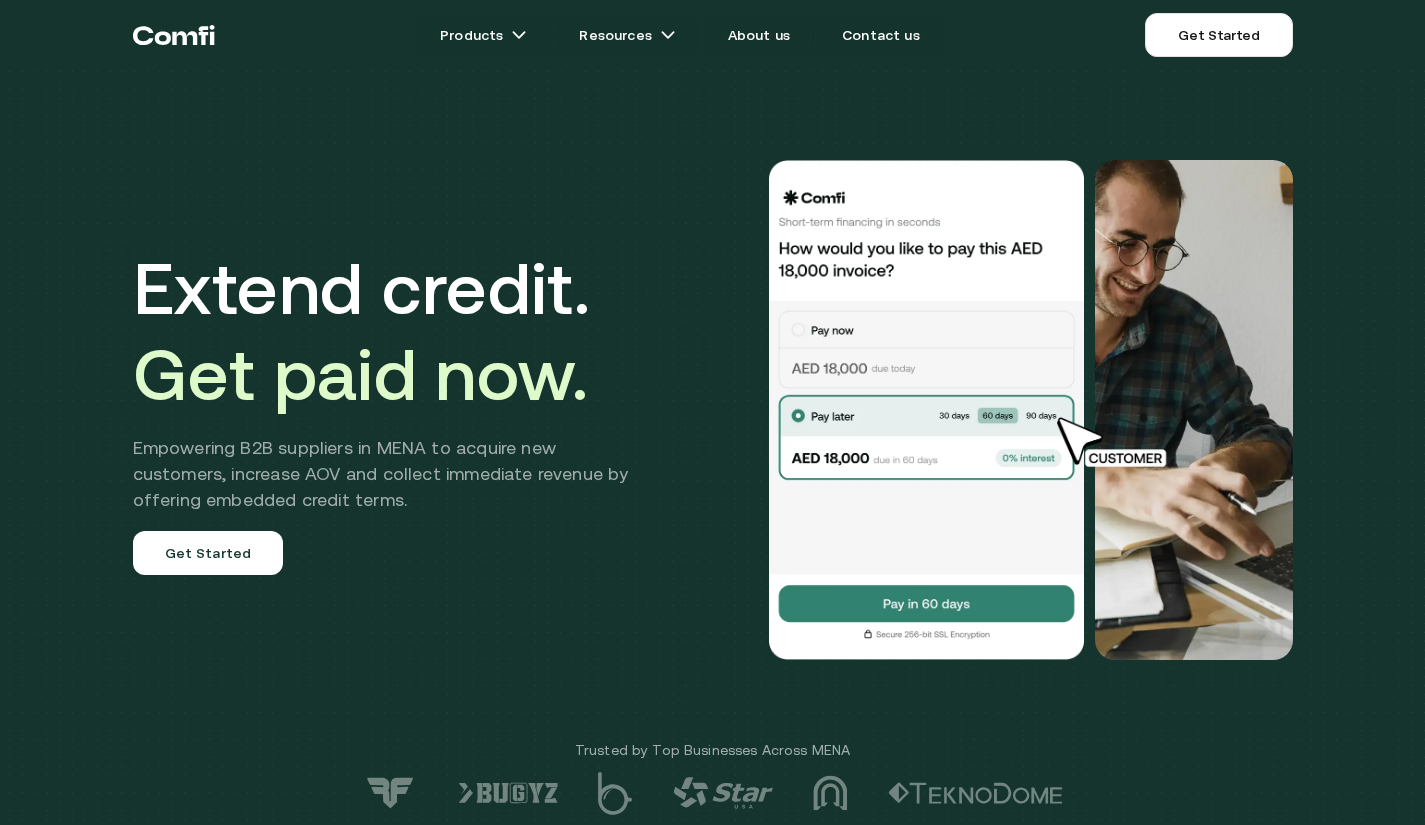 click on "Extend credit.   Get paid now. Empowering B2B suppliers in MENA to acquire new customers, increase AOV and collect immediate revenue by offering embedded credit terms. Get Started" at bounding box center (713, 410) 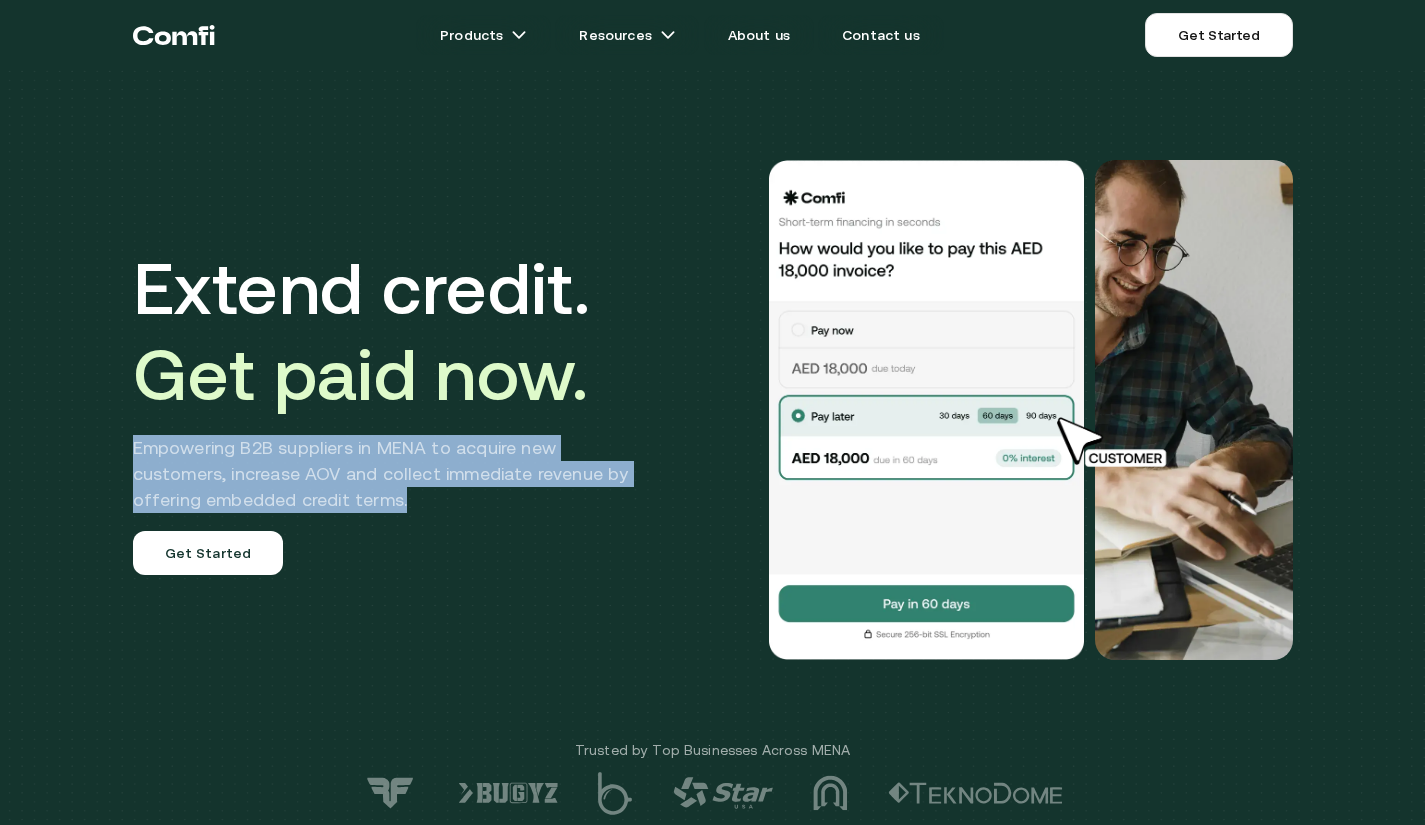 drag, startPoint x: 143, startPoint y: 449, endPoint x: 522, endPoint y: 497, distance: 382.0275 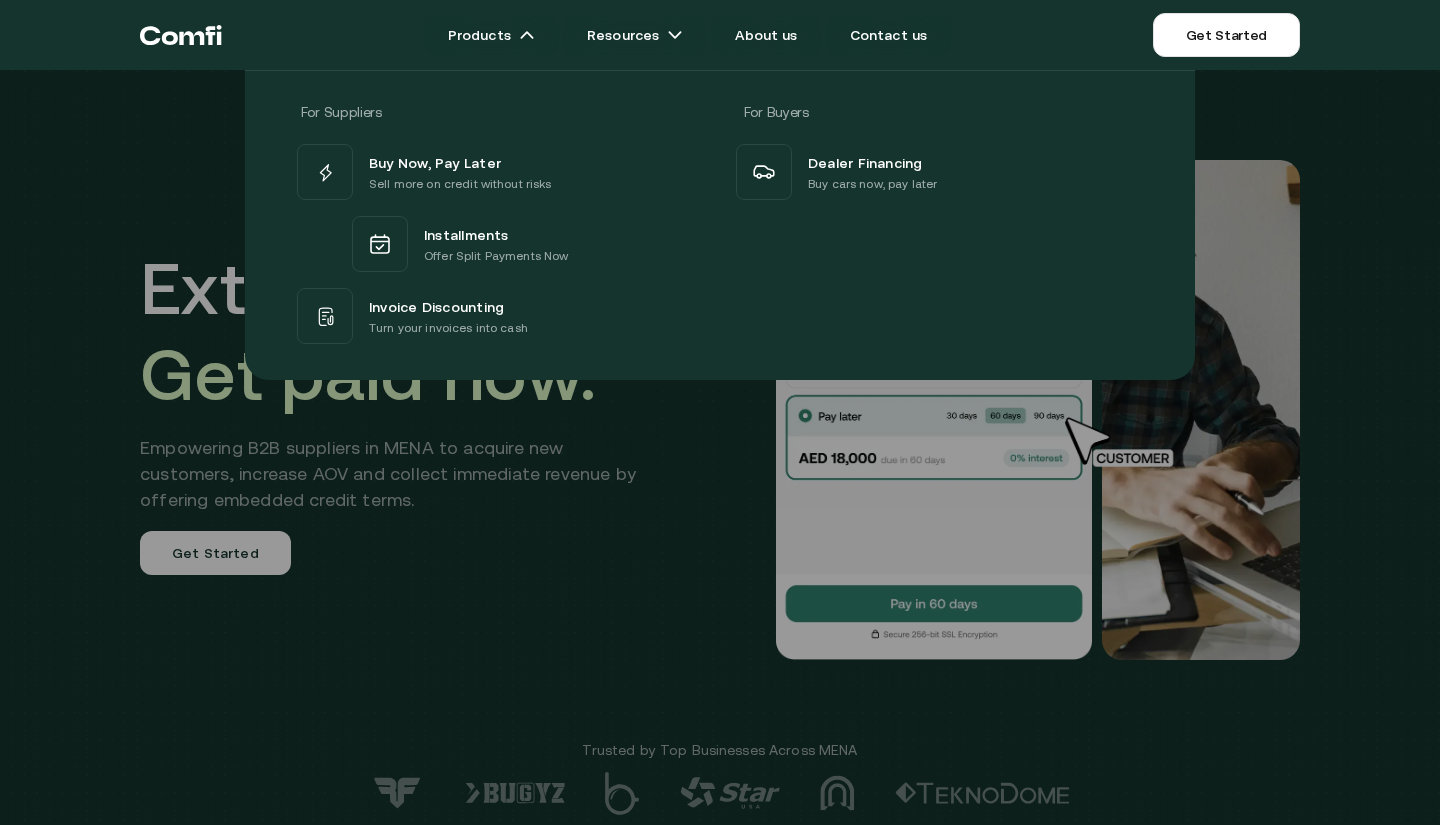 click on "Dealer Financing" at bounding box center [865, 162] 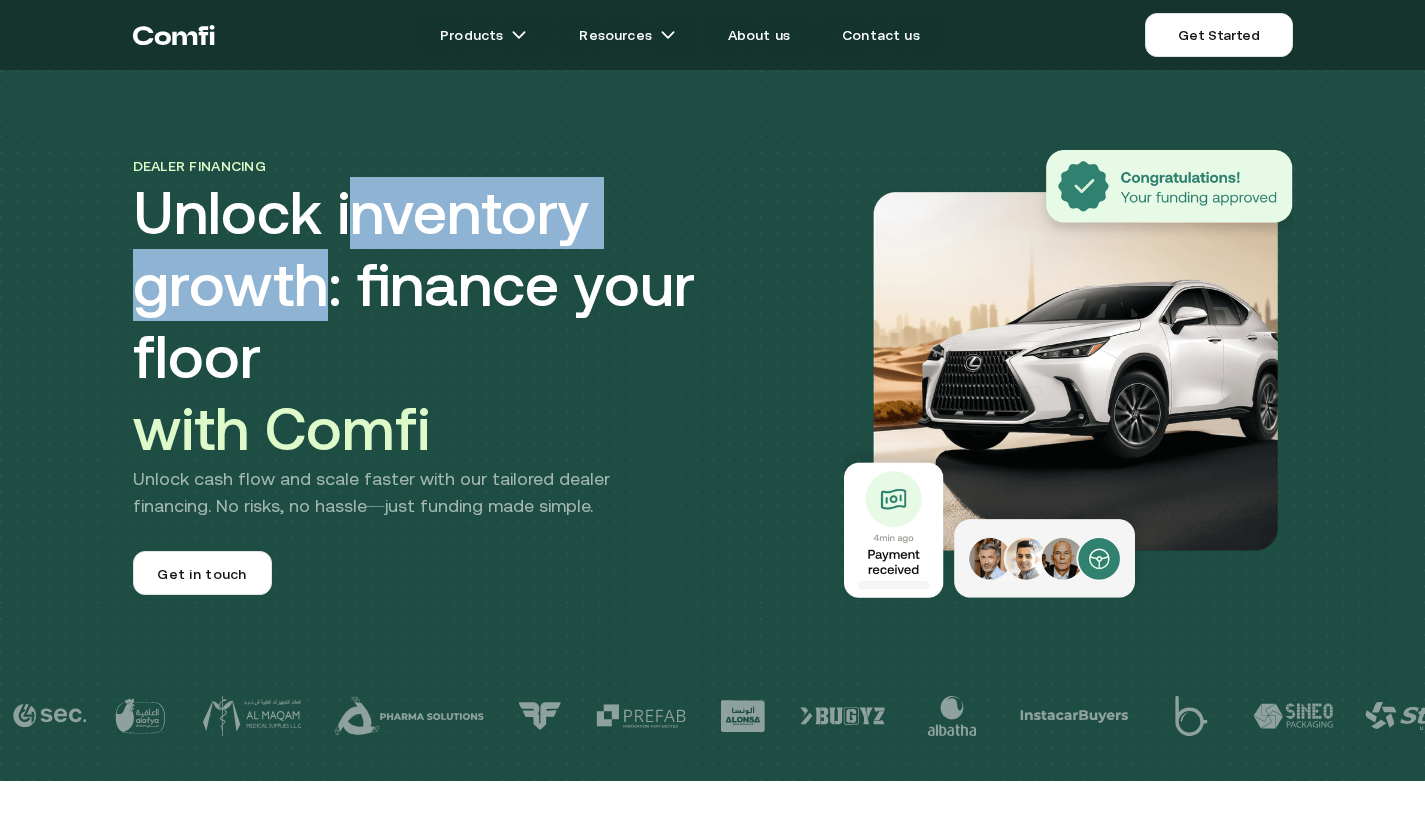 drag, startPoint x: 351, startPoint y: 256, endPoint x: 795, endPoint y: 252, distance: 444.018 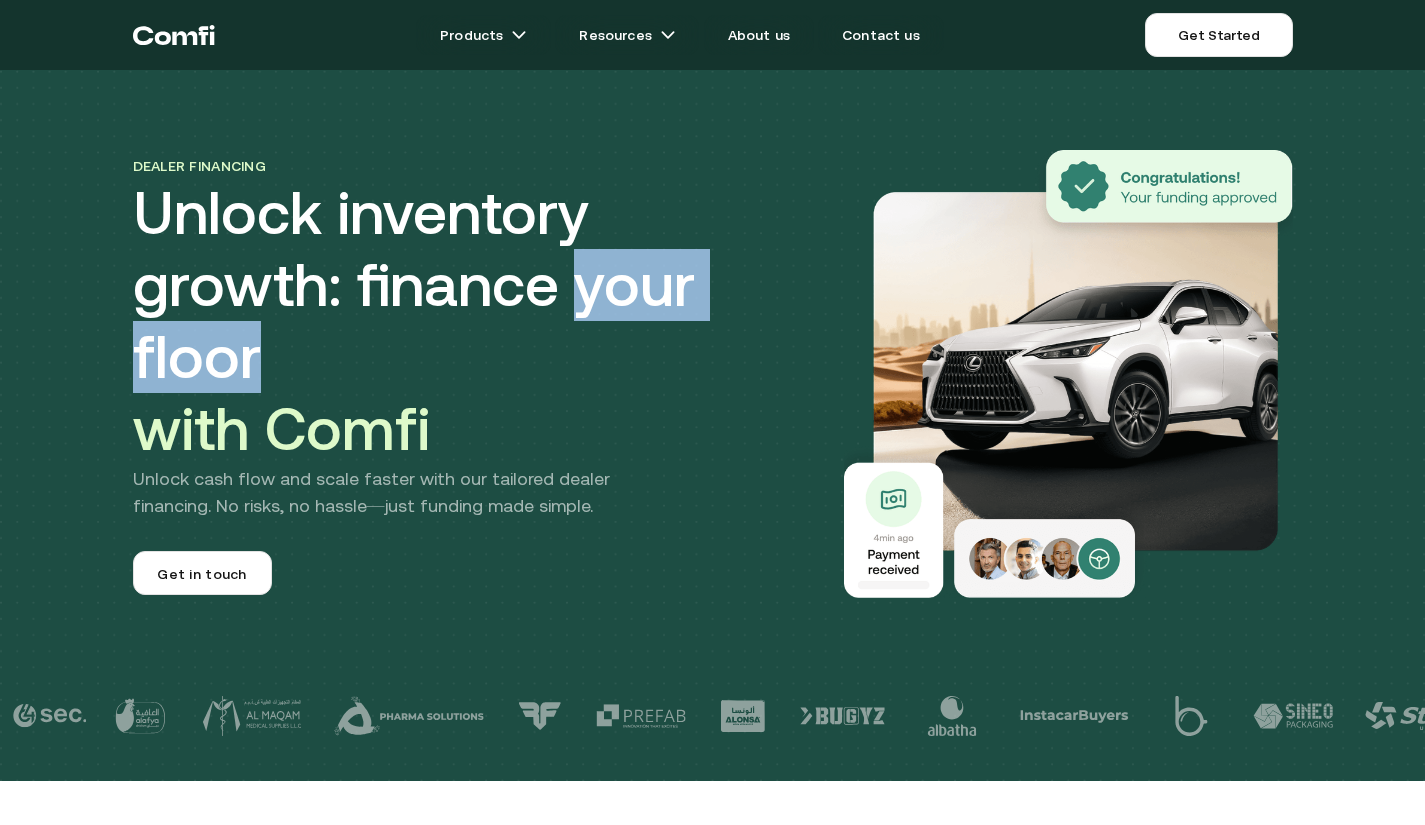 drag, startPoint x: 350, startPoint y: 334, endPoint x: 620, endPoint y: 324, distance: 270.18512 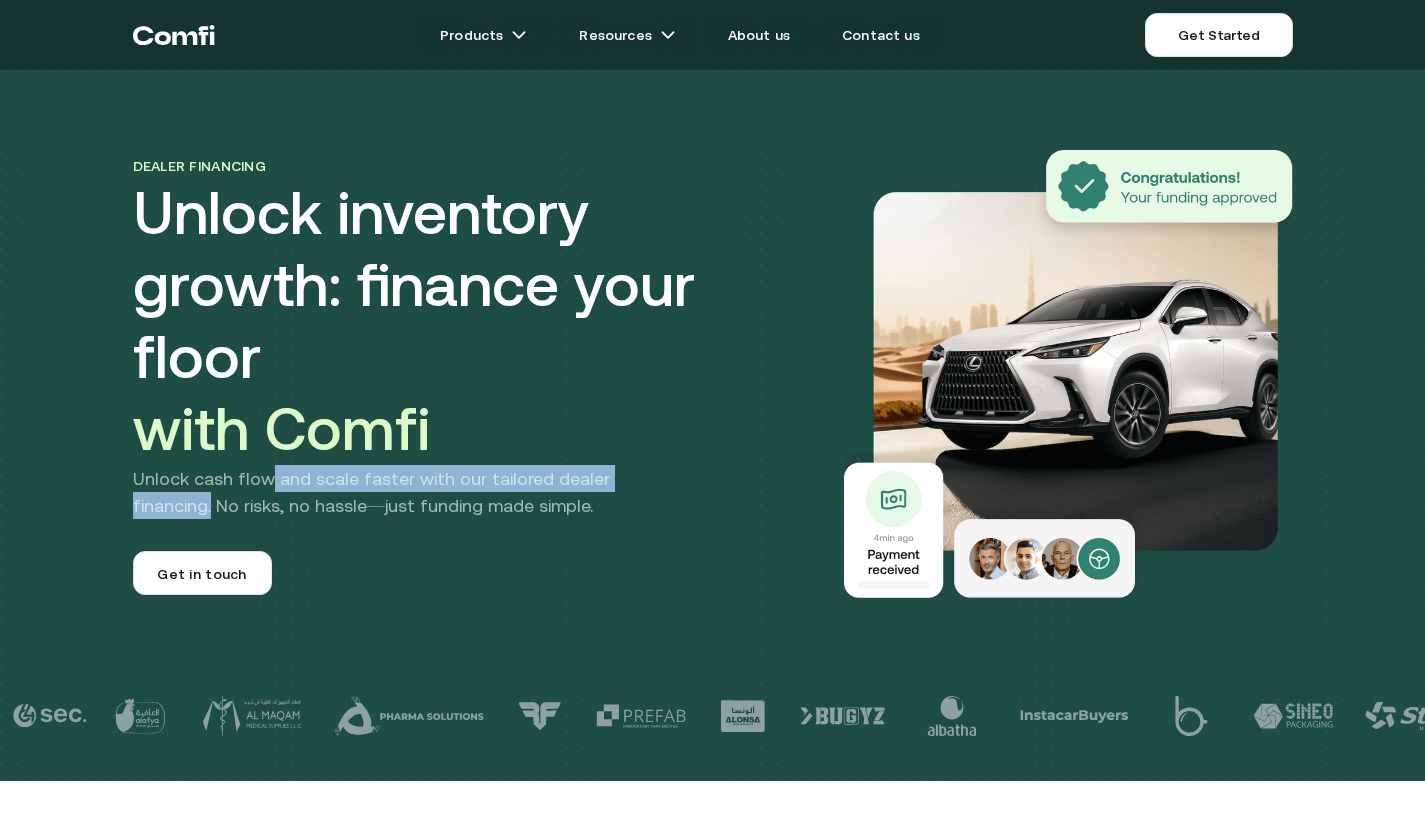 drag, startPoint x: 273, startPoint y: 451, endPoint x: 690, endPoint y: 451, distance: 417 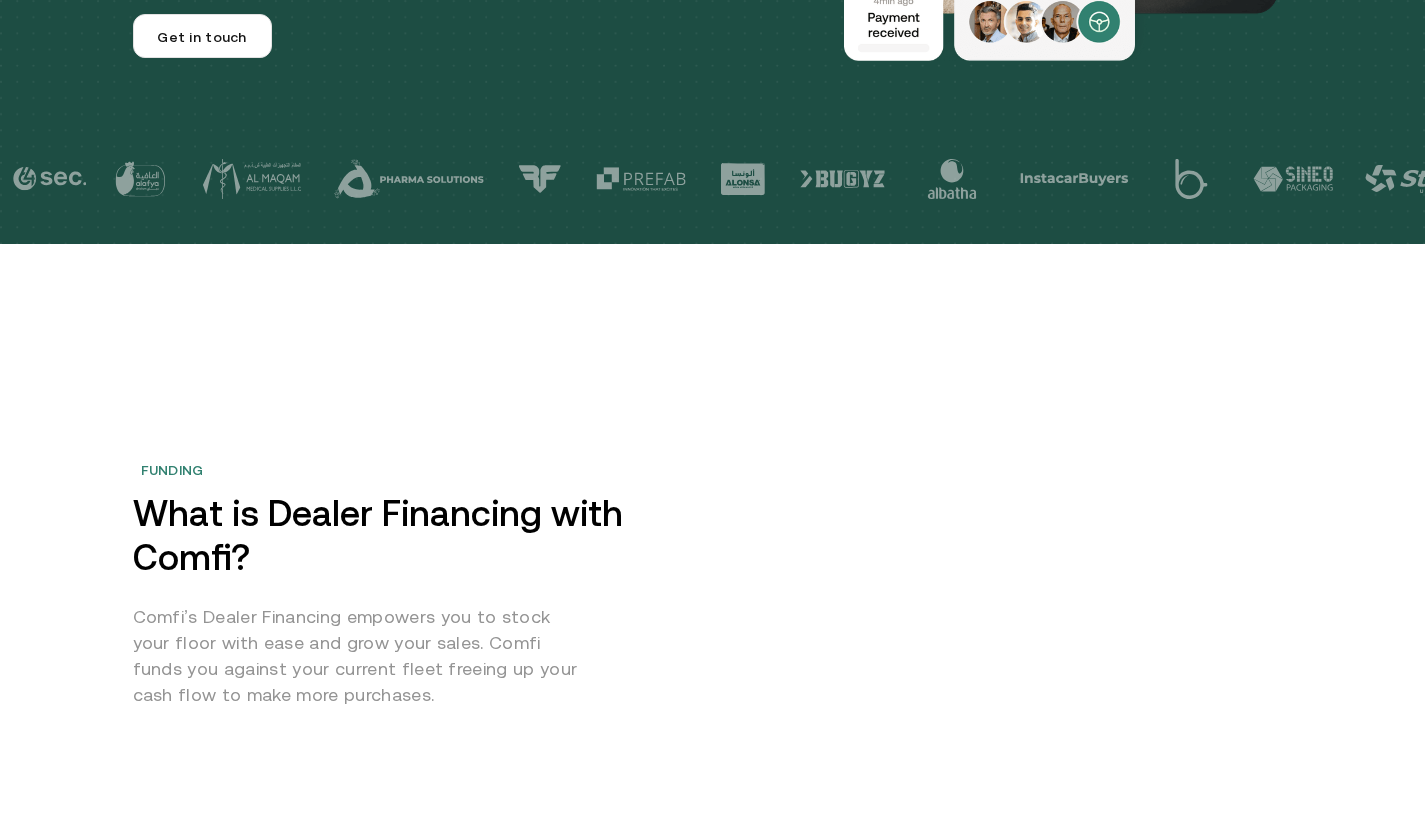 scroll, scrollTop: 800, scrollLeft: 0, axis: vertical 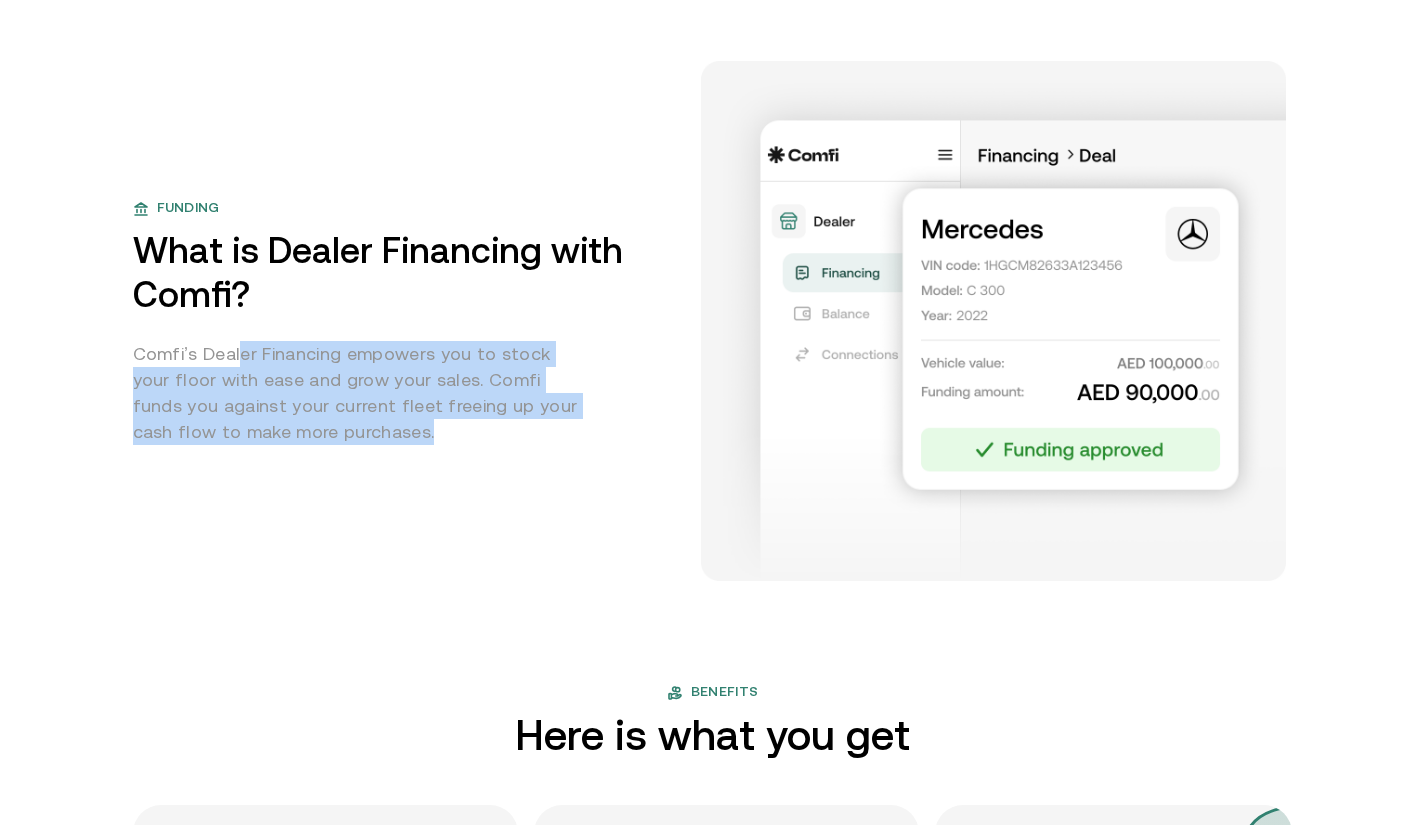 drag, startPoint x: 249, startPoint y: 351, endPoint x: 360, endPoint y: 427, distance: 134.52509 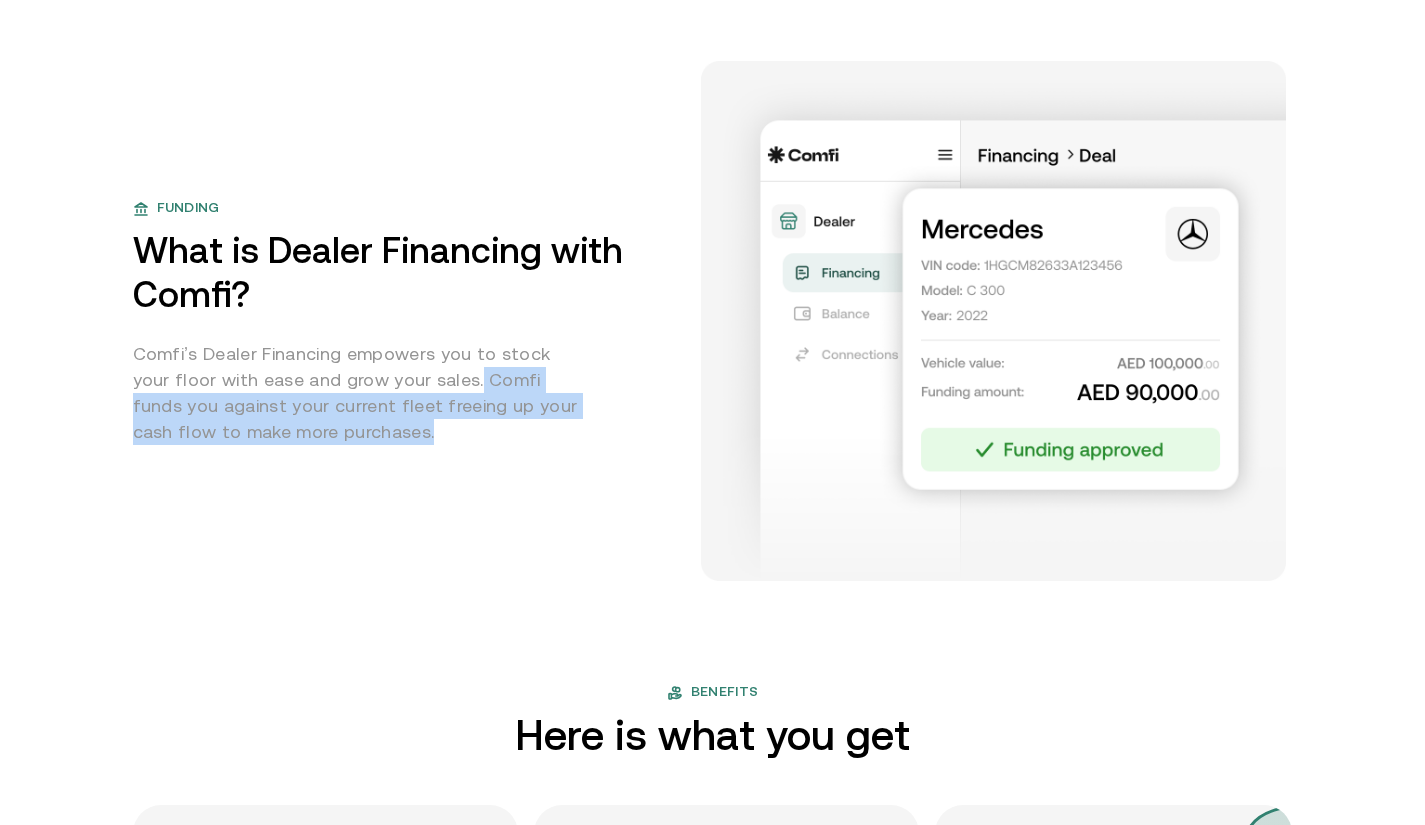drag, startPoint x: 441, startPoint y: 384, endPoint x: 340, endPoint y: 435, distance: 113.14592 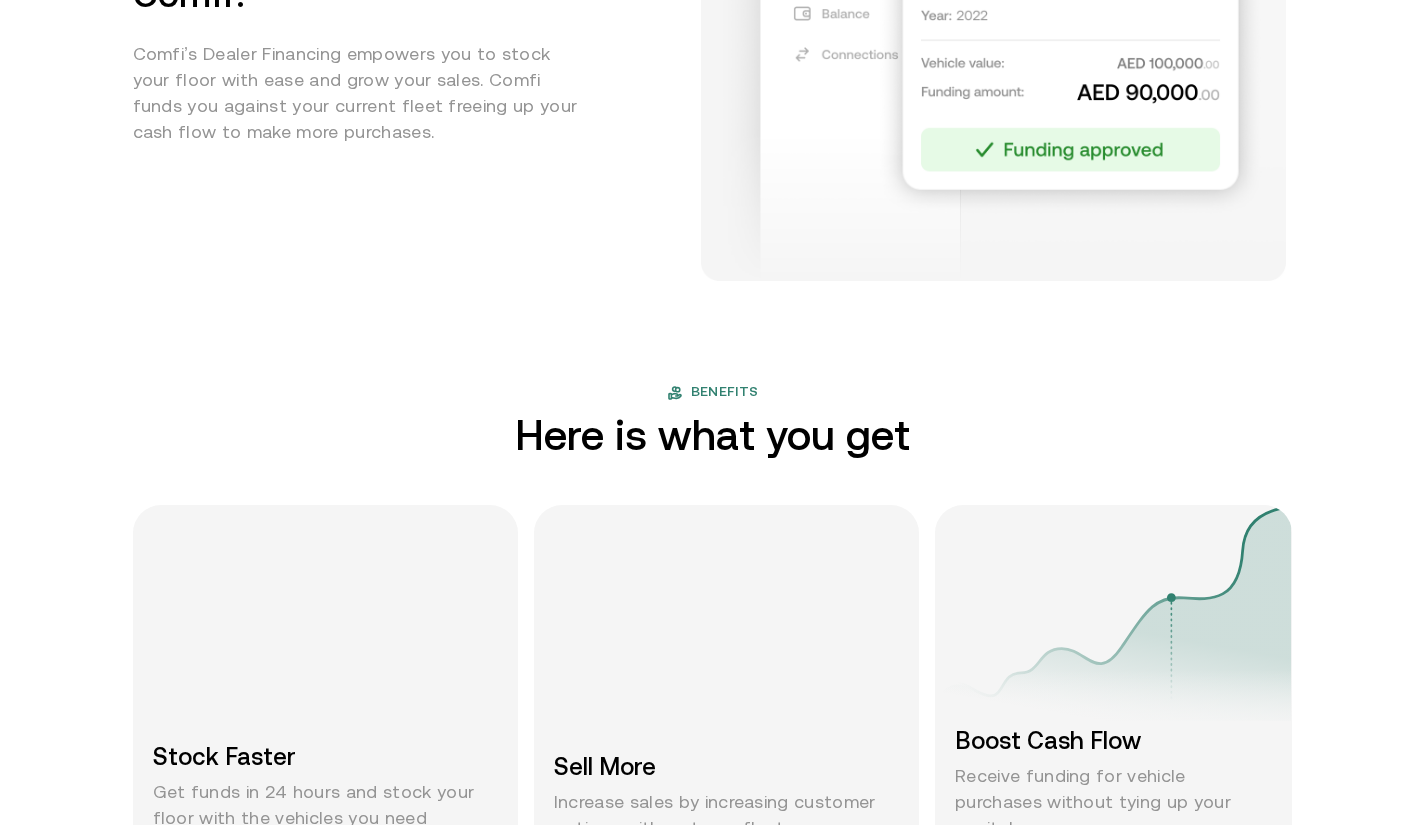 scroll, scrollTop: 1300, scrollLeft: 0, axis: vertical 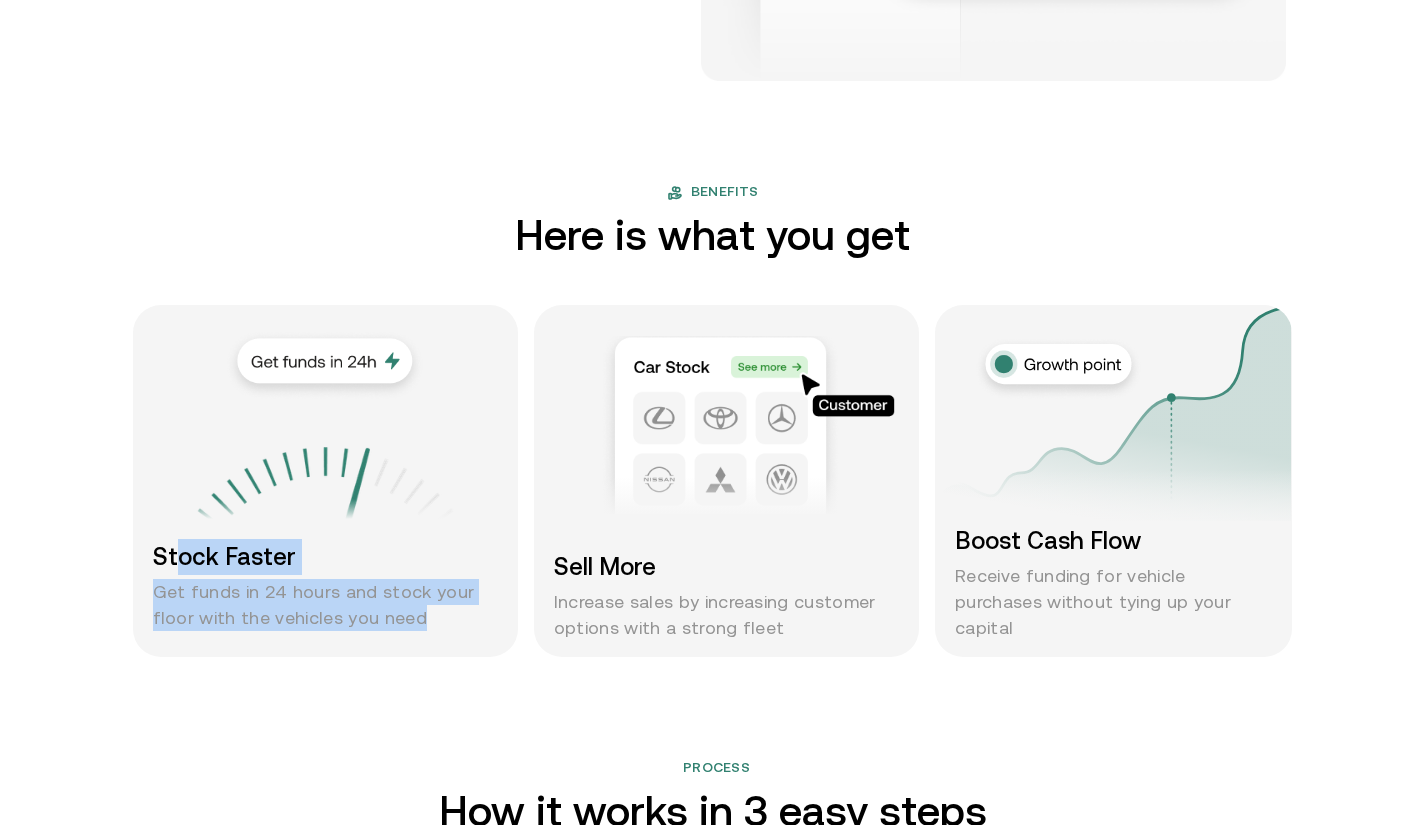 drag, startPoint x: 188, startPoint y: 551, endPoint x: 521, endPoint y: 613, distance: 338.7226 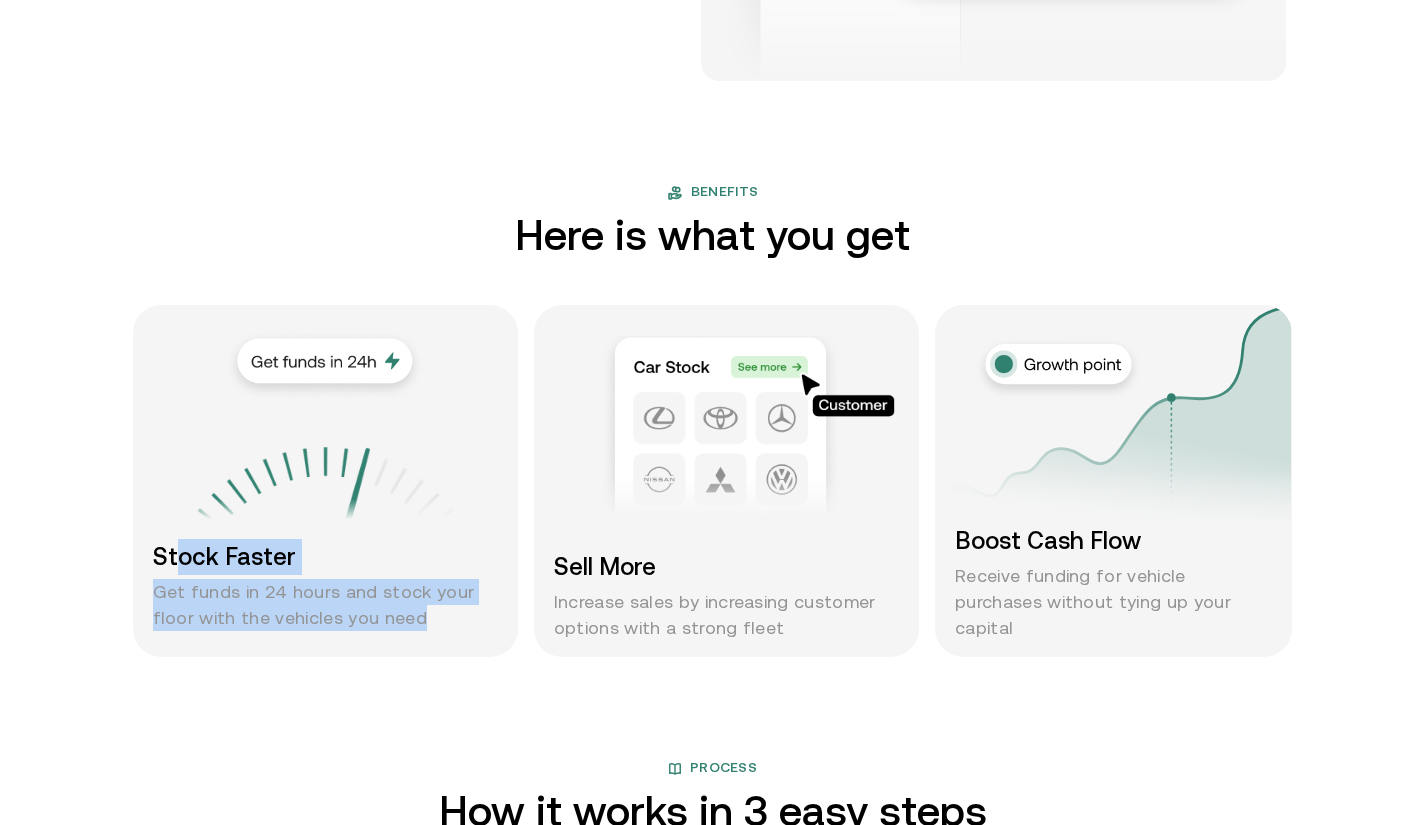 click on "Stock Faster Get funds in 24 hours and stock your floor with the vehicles you need" at bounding box center (325, 481) 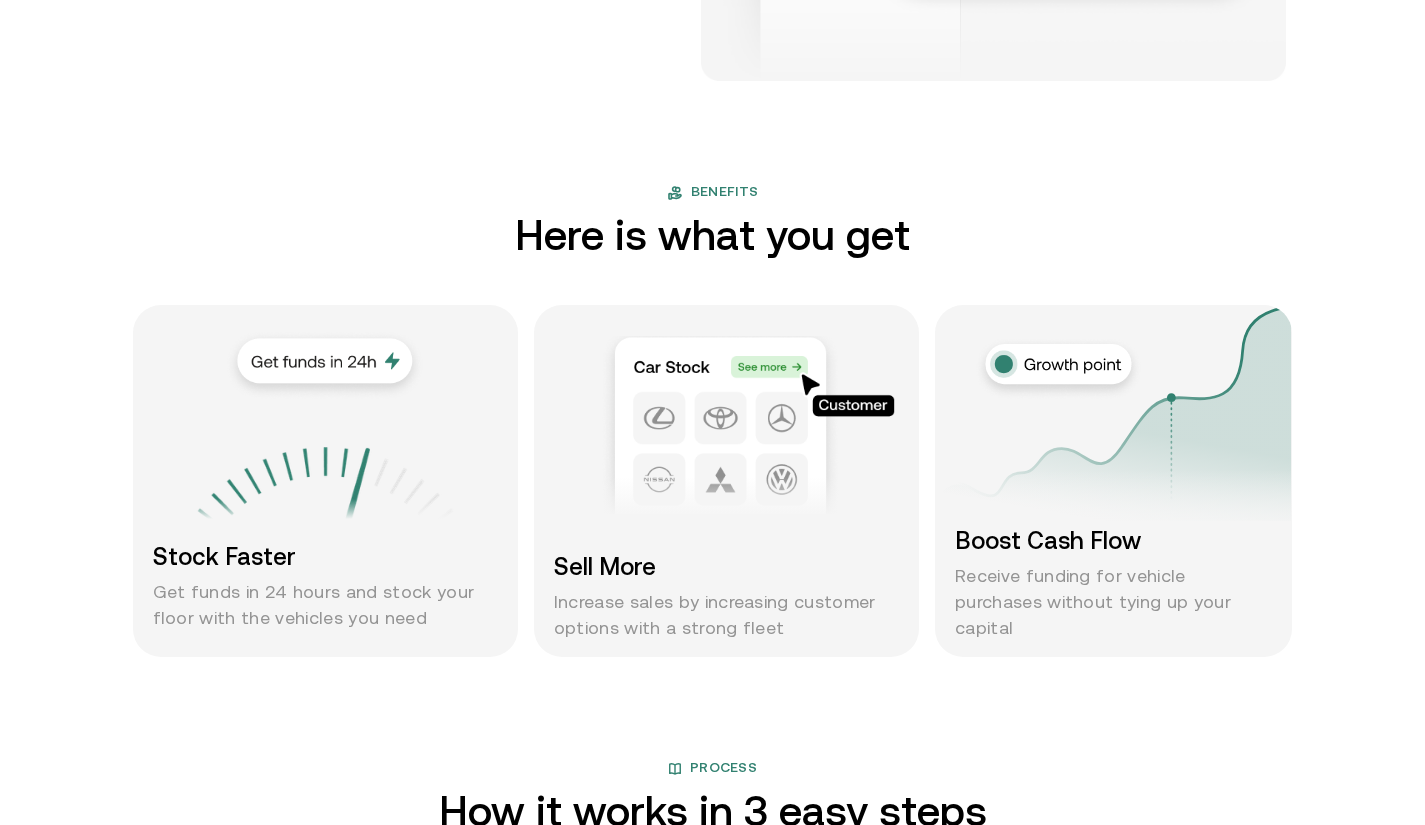 drag, startPoint x: 633, startPoint y: 603, endPoint x: 873, endPoint y: 627, distance: 241.19702 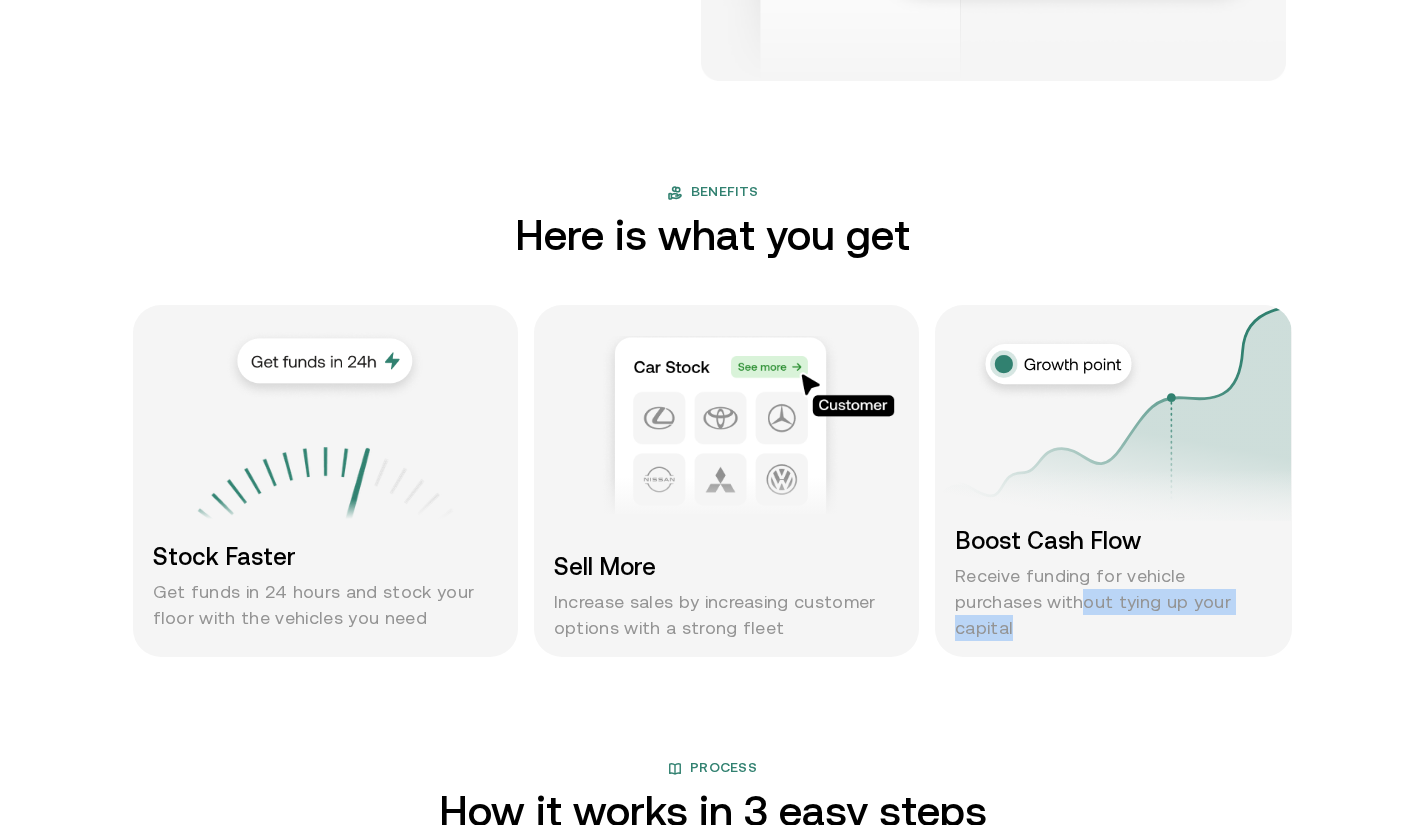drag, startPoint x: 1000, startPoint y: 629, endPoint x: 1213, endPoint y: 650, distance: 214.03271 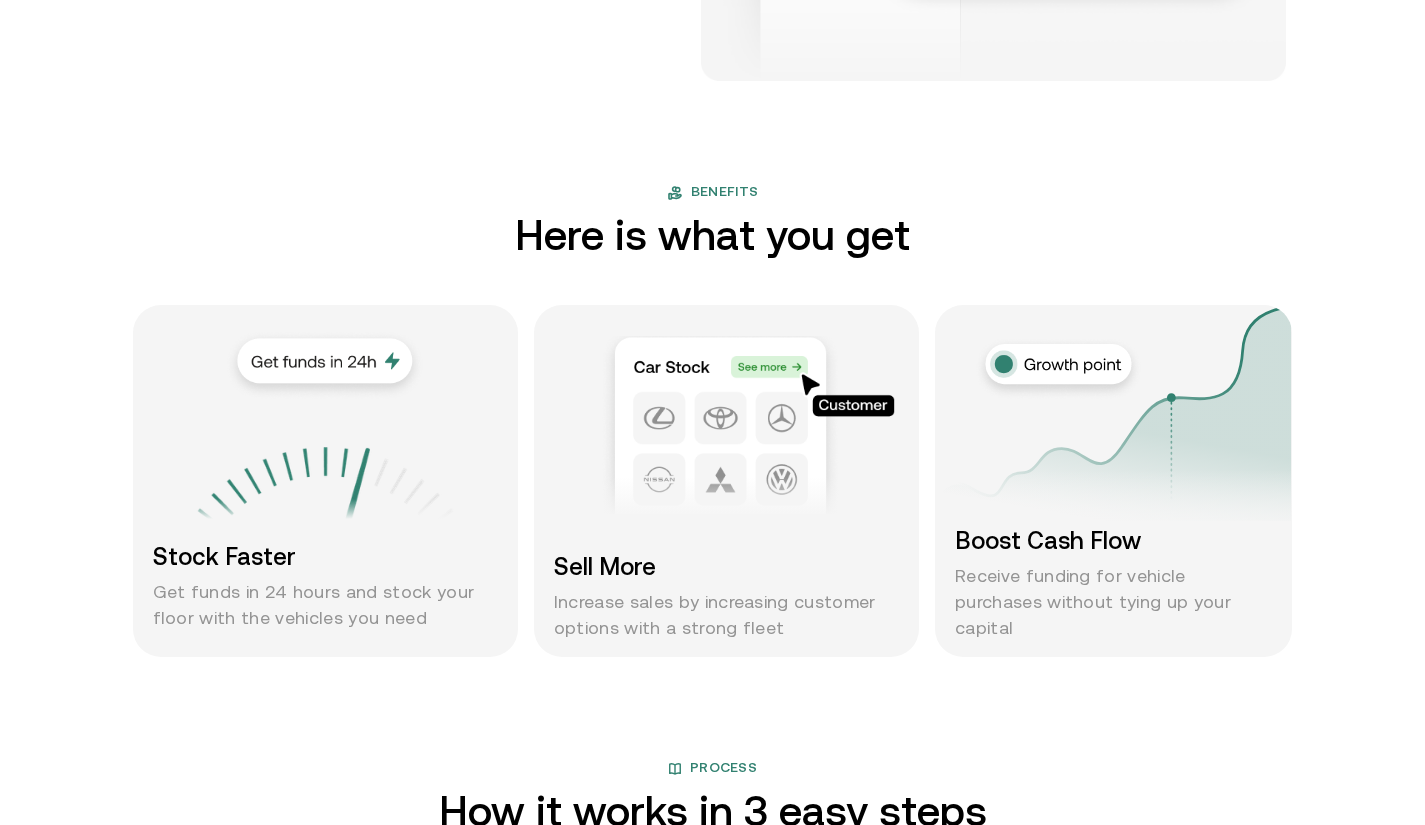 click on "Products Resources About us Contact us Get Started Menu Close Dealer financing Unlock inventory growth: finance your floor  with Comfi Unlock cash flow and scale faster with our tailored dealer financing. No risks, no hassle—just funding made simple. Get in touch Funding What is Dealer Financing with Comfi? Comfi’s Dealer Financing empowers you to stock your floor with ease and grow your sales. Comfi funds you against your current fleet freeing up your cash flow to make more purchases. Benefits Here is what you get Stock Faster Get funds in 24 hours and stock your floor with the vehicles you need Sell More Increase sales by increasing customer options with a strong fleet Boost Cash Flow Receive funding for vehicle purchases without tying up your capital Process How it works in 3 easy steps 3 Get paid instantly 2 Request financing 1 Sign Up Register your dealership and get approved in just minutes with our quick onboarding process. Highlights Key Highlights 24h To get funded AED 2 million Up to 30-90d 95%" at bounding box center (712, 1566) 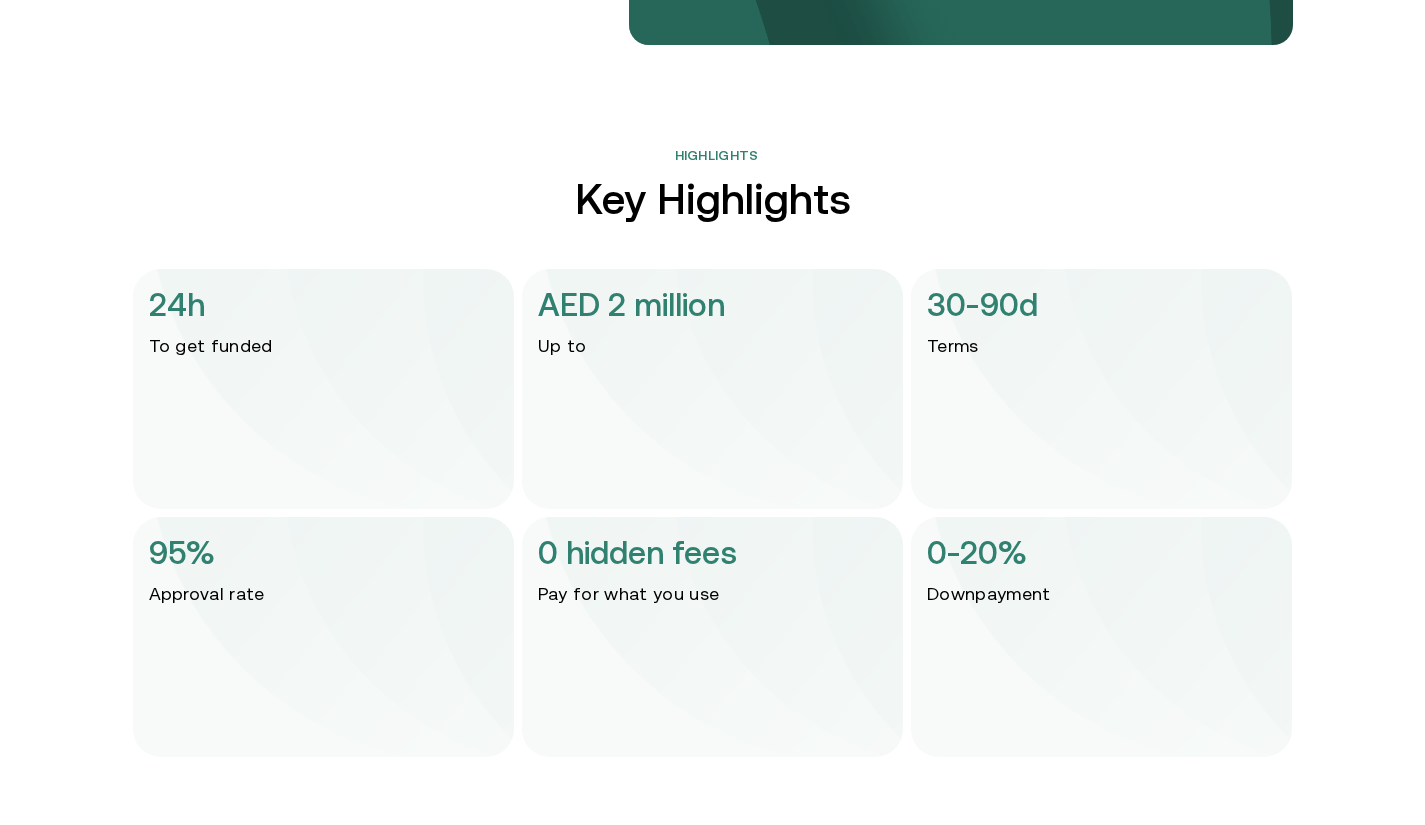 scroll, scrollTop: 2700, scrollLeft: 0, axis: vertical 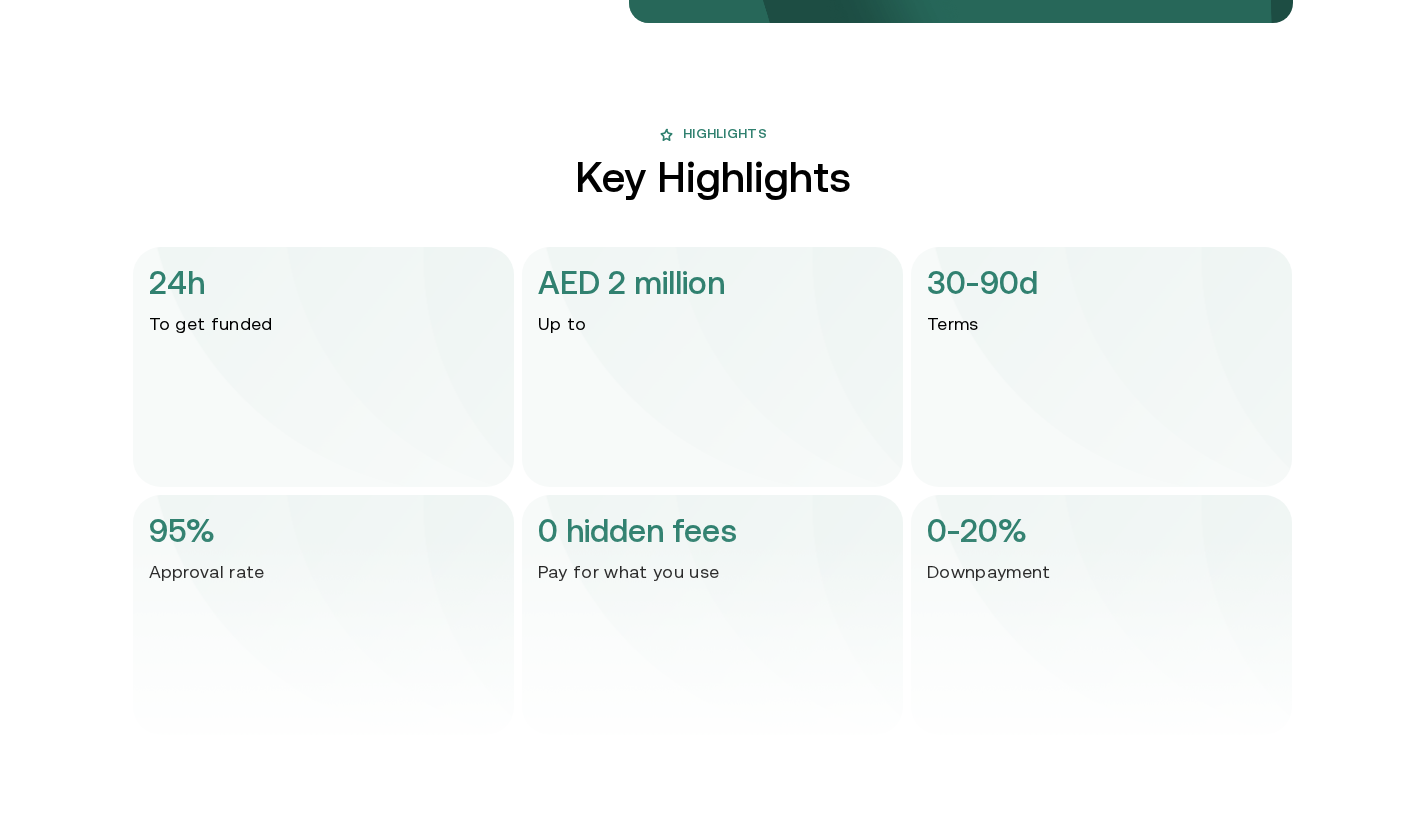 click on "24h To get funded" at bounding box center (323, 367) 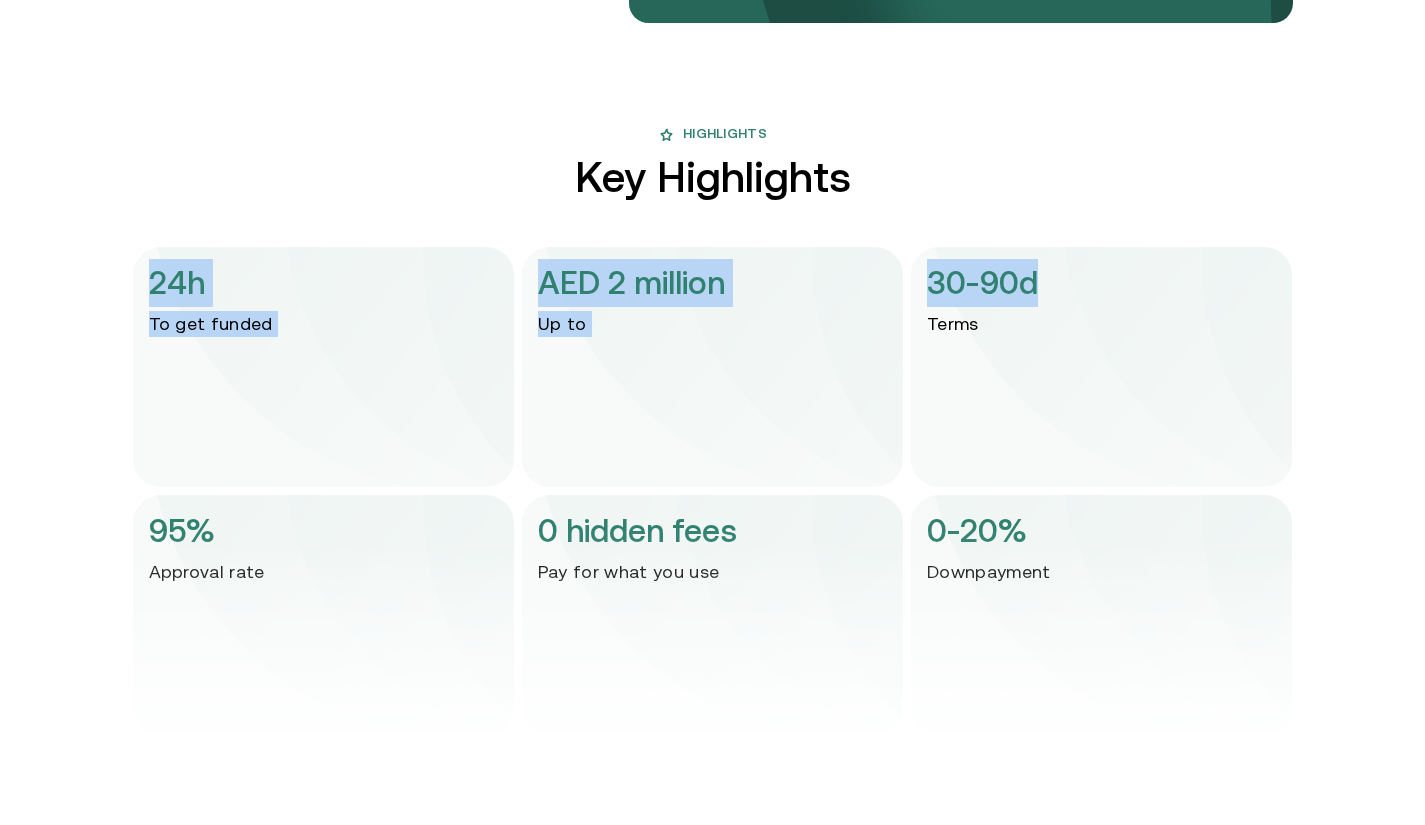 drag, startPoint x: 157, startPoint y: 289, endPoint x: 1087, endPoint y: 373, distance: 933.7858 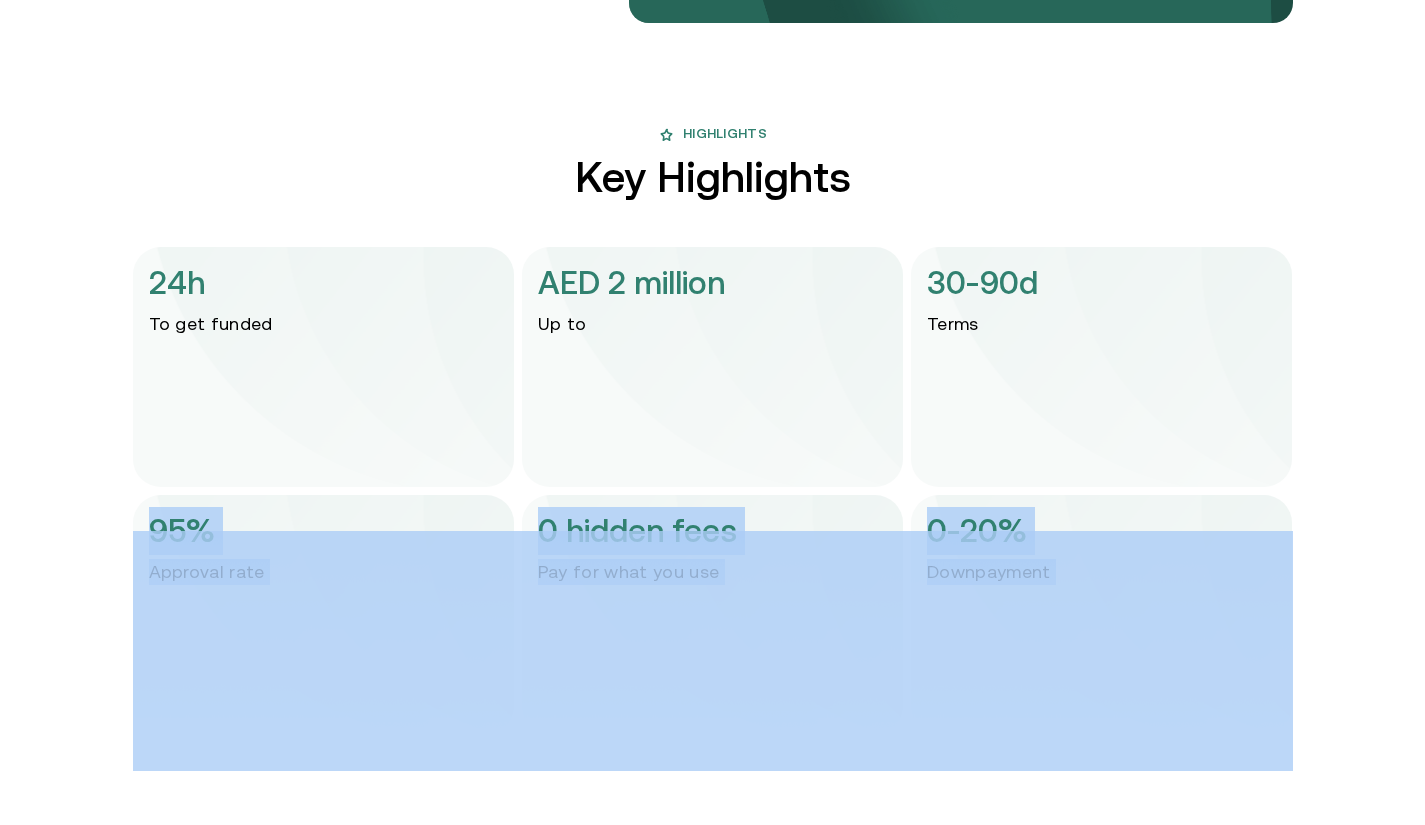 drag, startPoint x: 160, startPoint y: 527, endPoint x: 1018, endPoint y: 569, distance: 859.02734 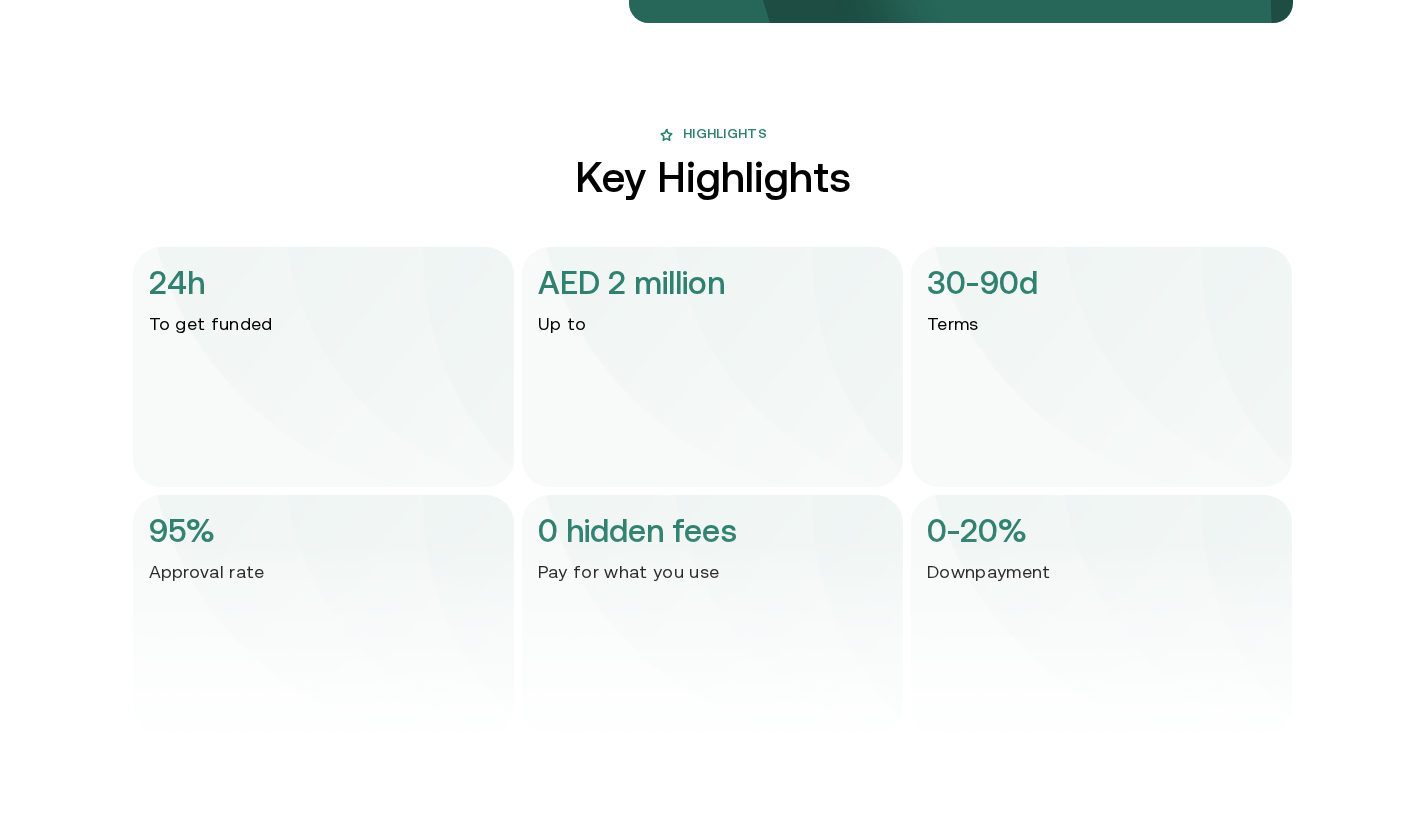 click on "30-90d Terms" at bounding box center [1101, 367] 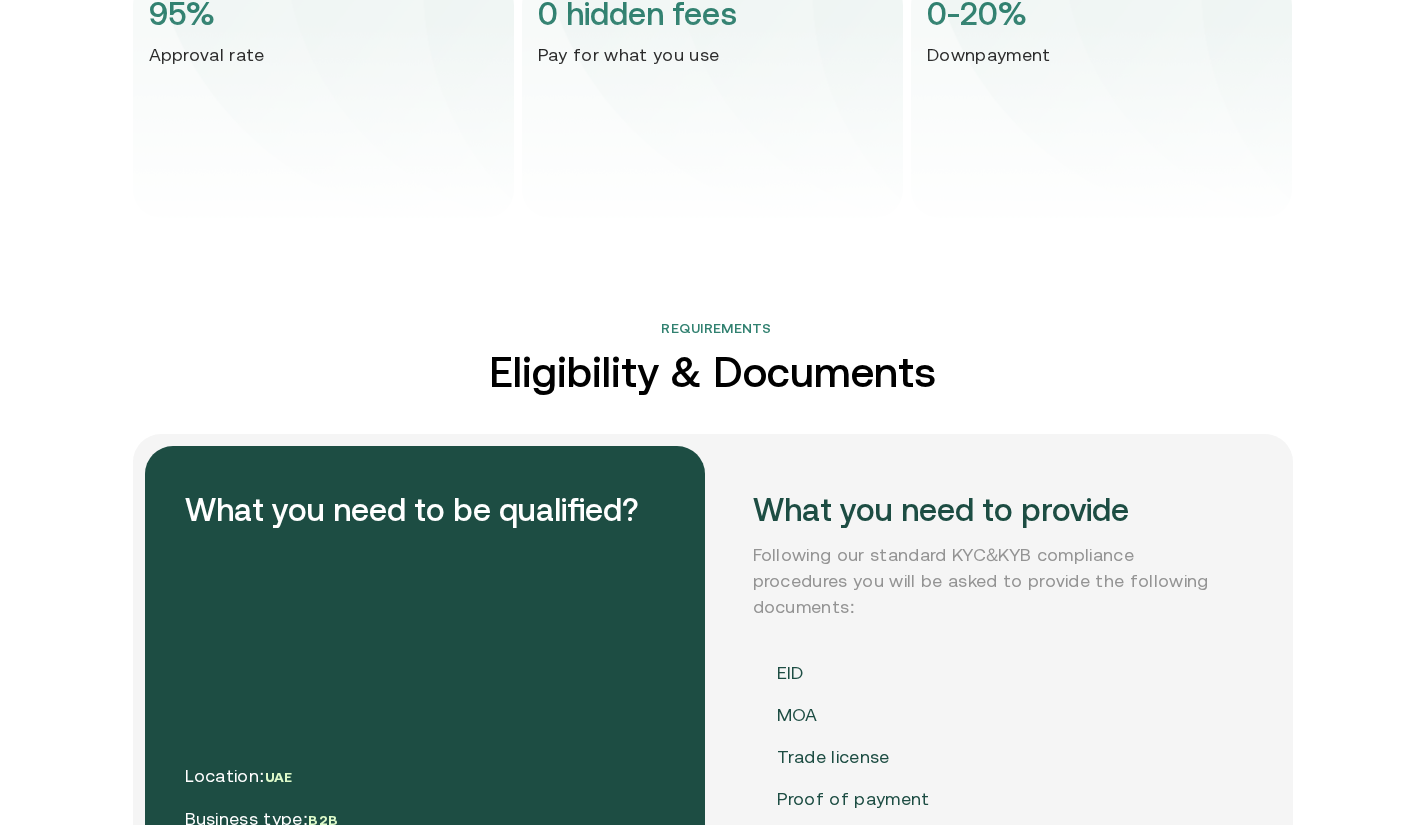 scroll, scrollTop: 3400, scrollLeft: 0, axis: vertical 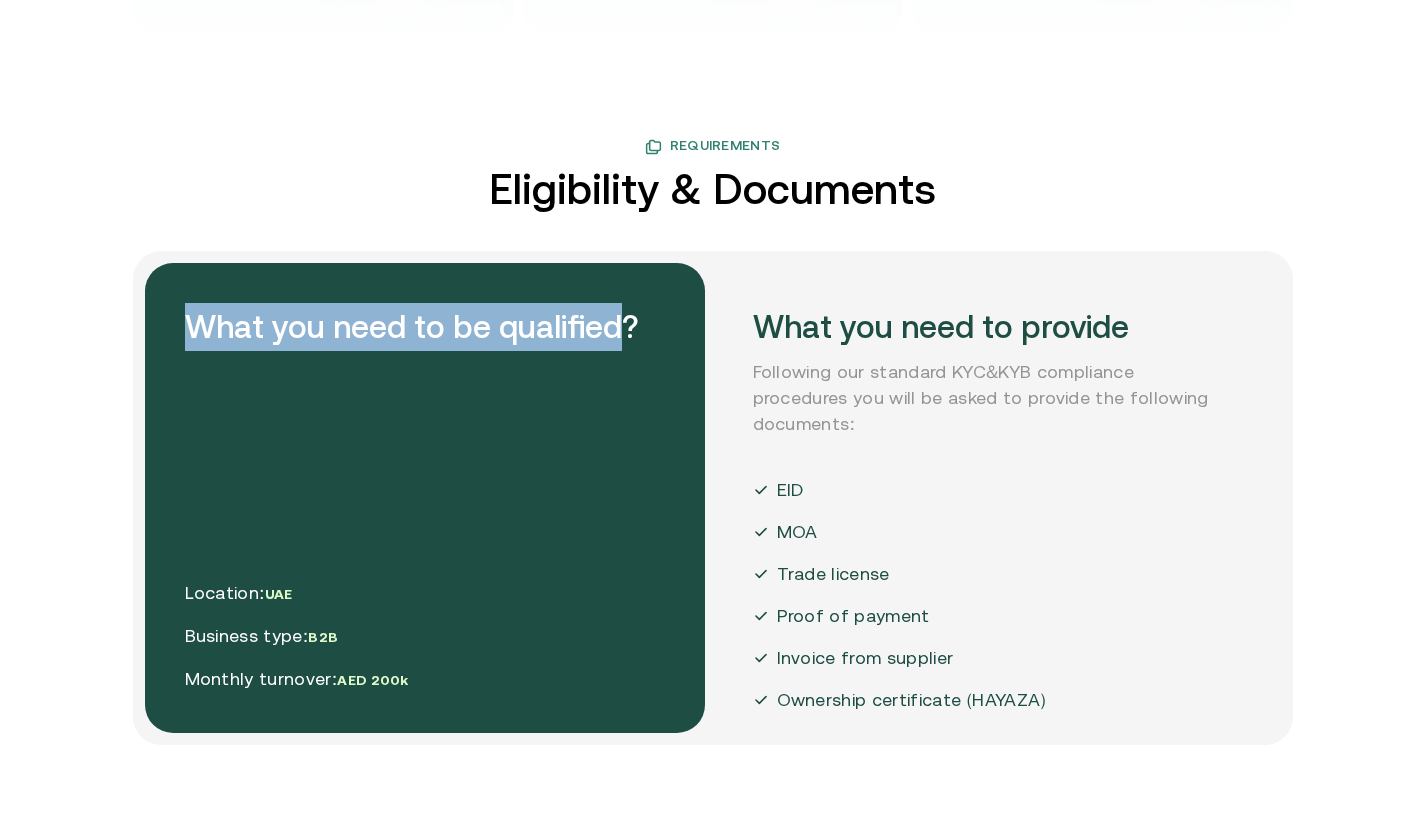 drag, startPoint x: 192, startPoint y: 335, endPoint x: 628, endPoint y: 343, distance: 436.0734 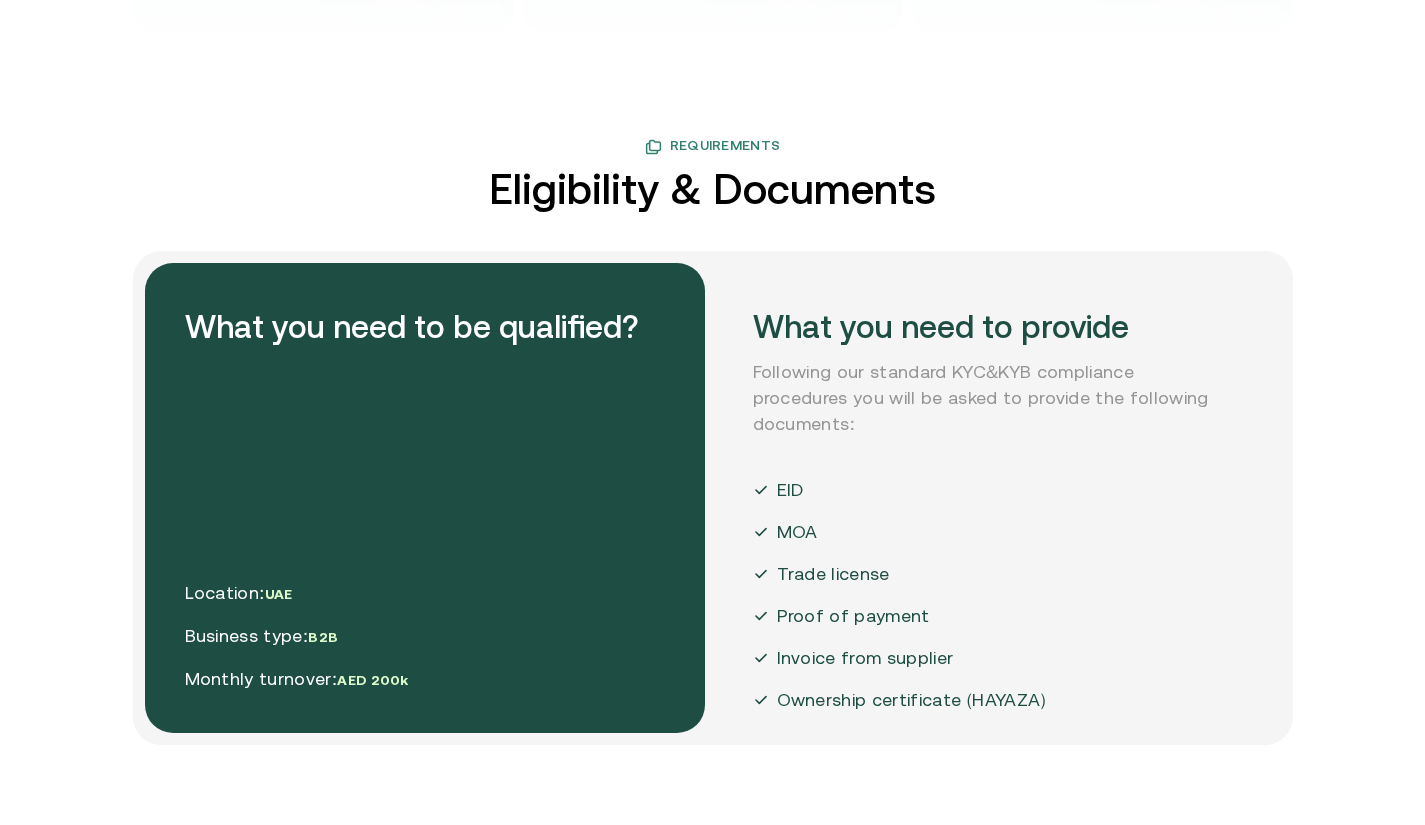 click on "Location:  UAE" at bounding box center [297, 593] 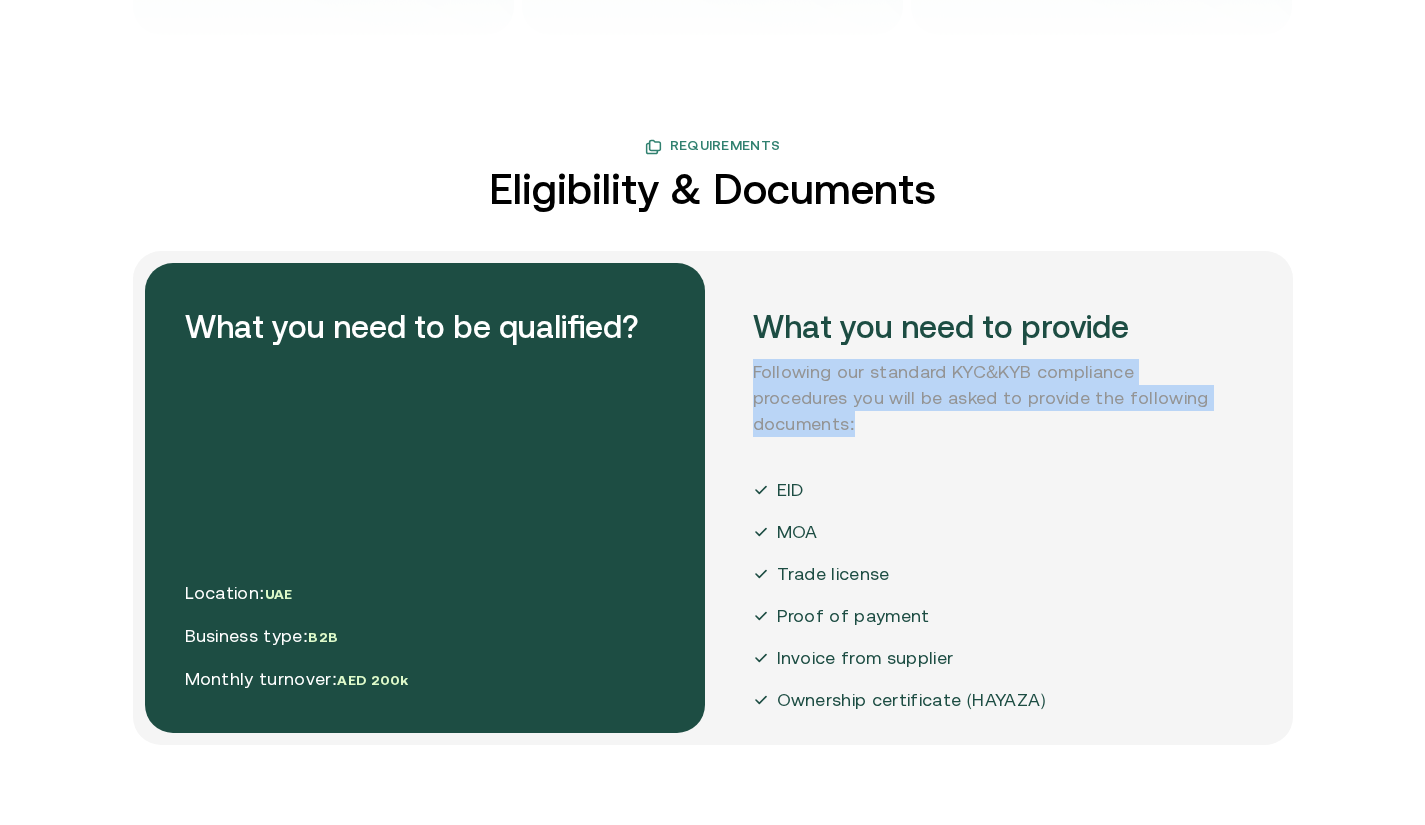 drag, startPoint x: 763, startPoint y: 371, endPoint x: 1269, endPoint y: 403, distance: 507.01083 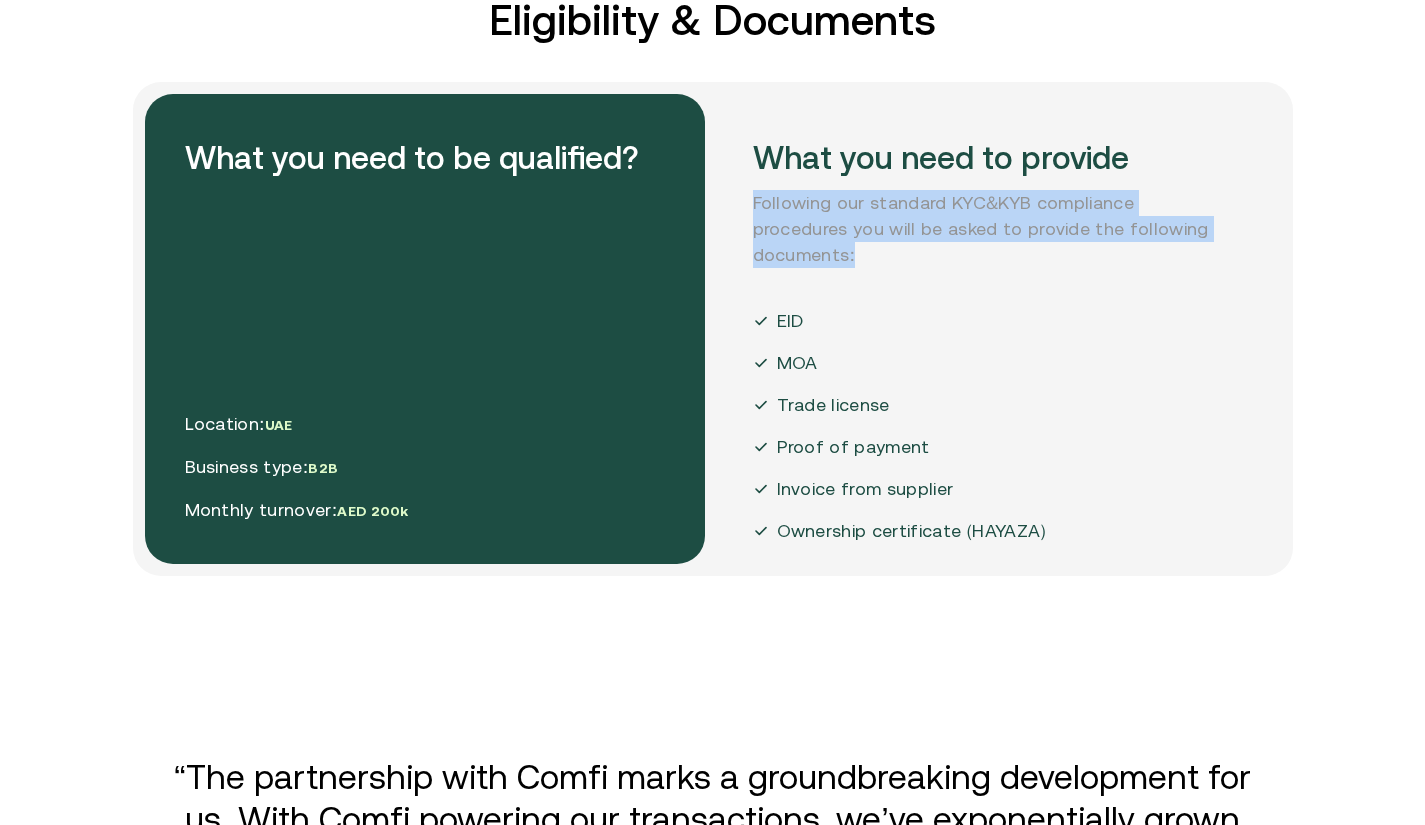scroll, scrollTop: 3700, scrollLeft: 0, axis: vertical 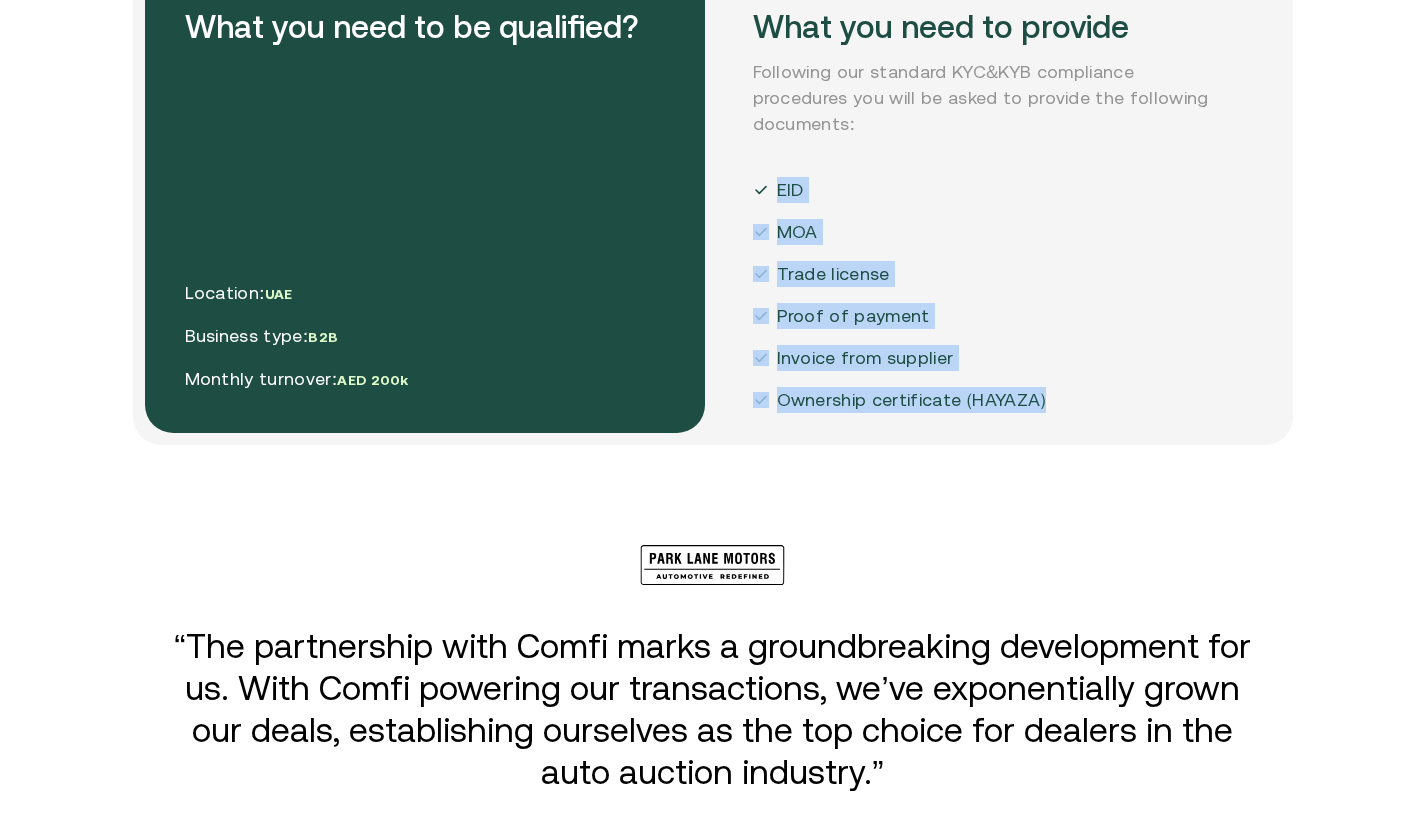drag, startPoint x: 786, startPoint y: 171, endPoint x: 1071, endPoint y: 387, distance: 357.60452 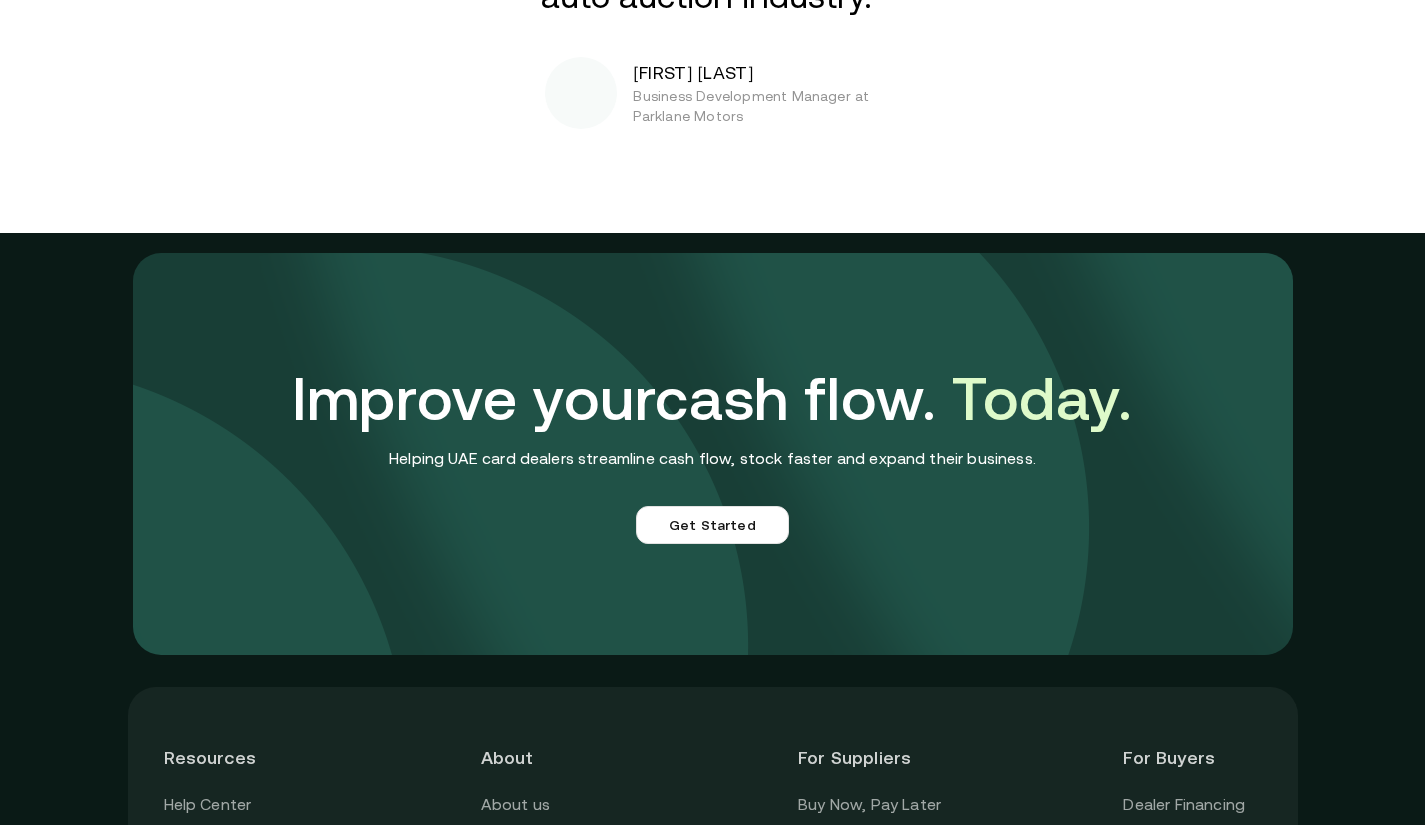 scroll, scrollTop: 4500, scrollLeft: 0, axis: vertical 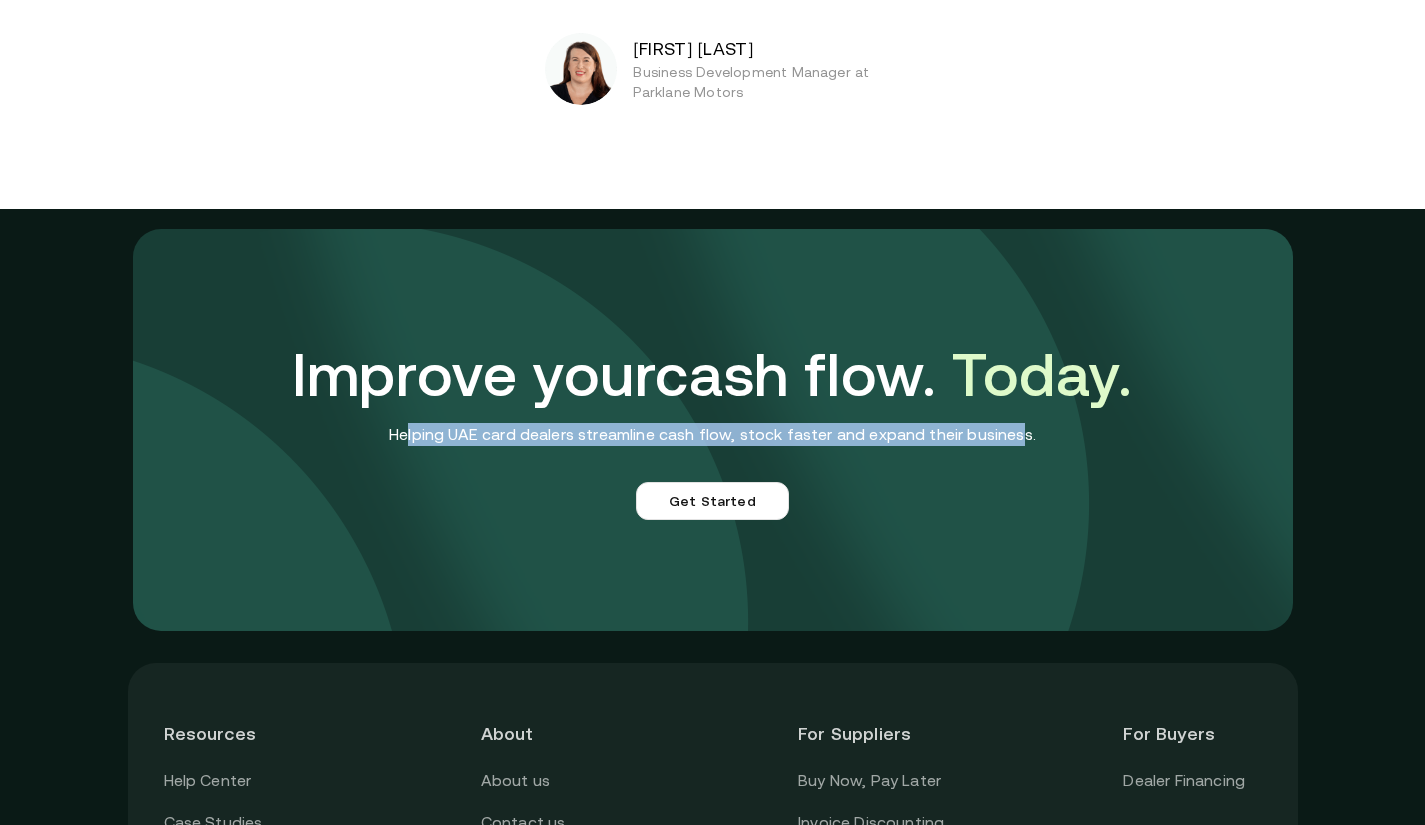 drag, startPoint x: 425, startPoint y: 433, endPoint x: 1020, endPoint y: 423, distance: 595.08405 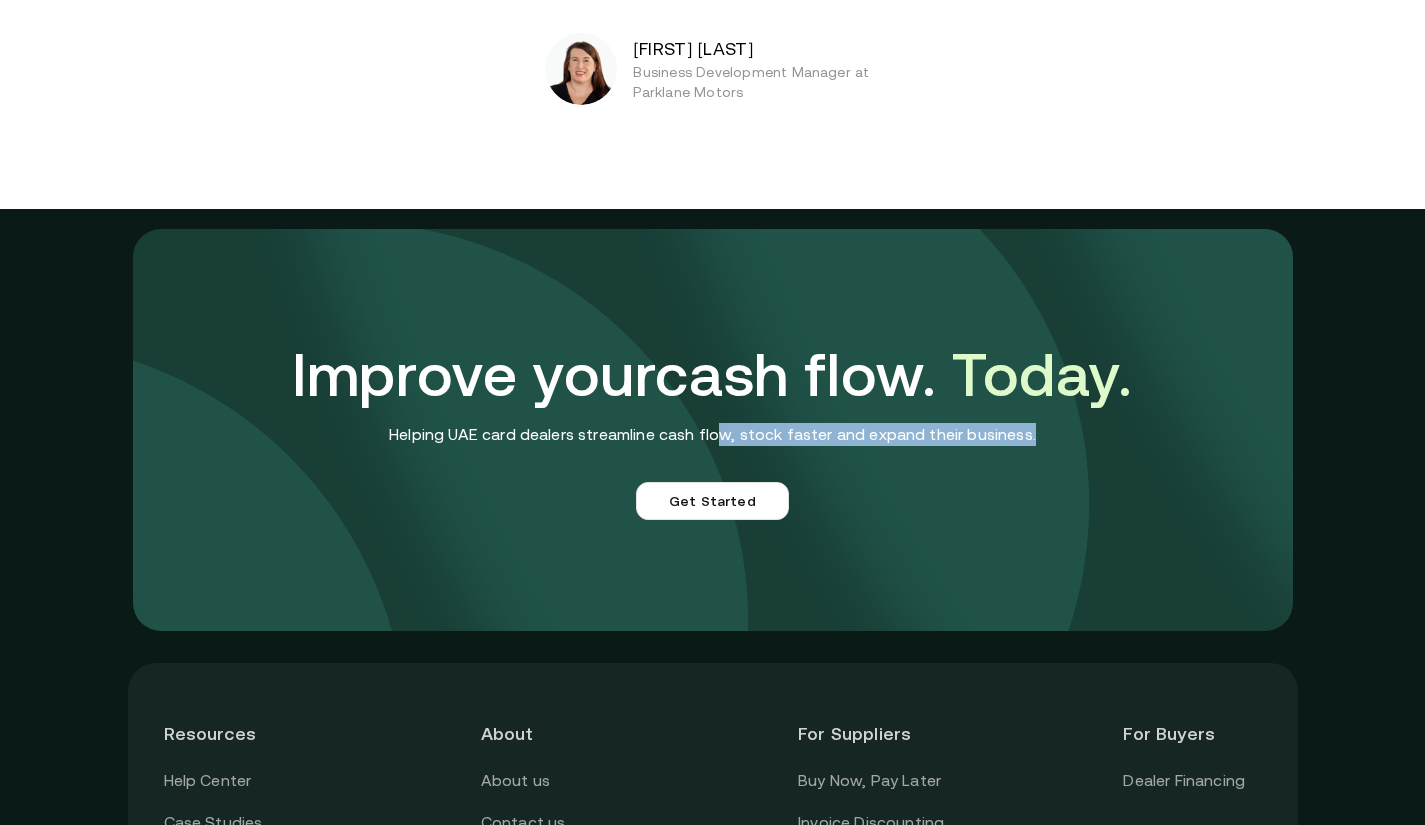 drag, startPoint x: 733, startPoint y: 435, endPoint x: 1034, endPoint y: 439, distance: 301.02658 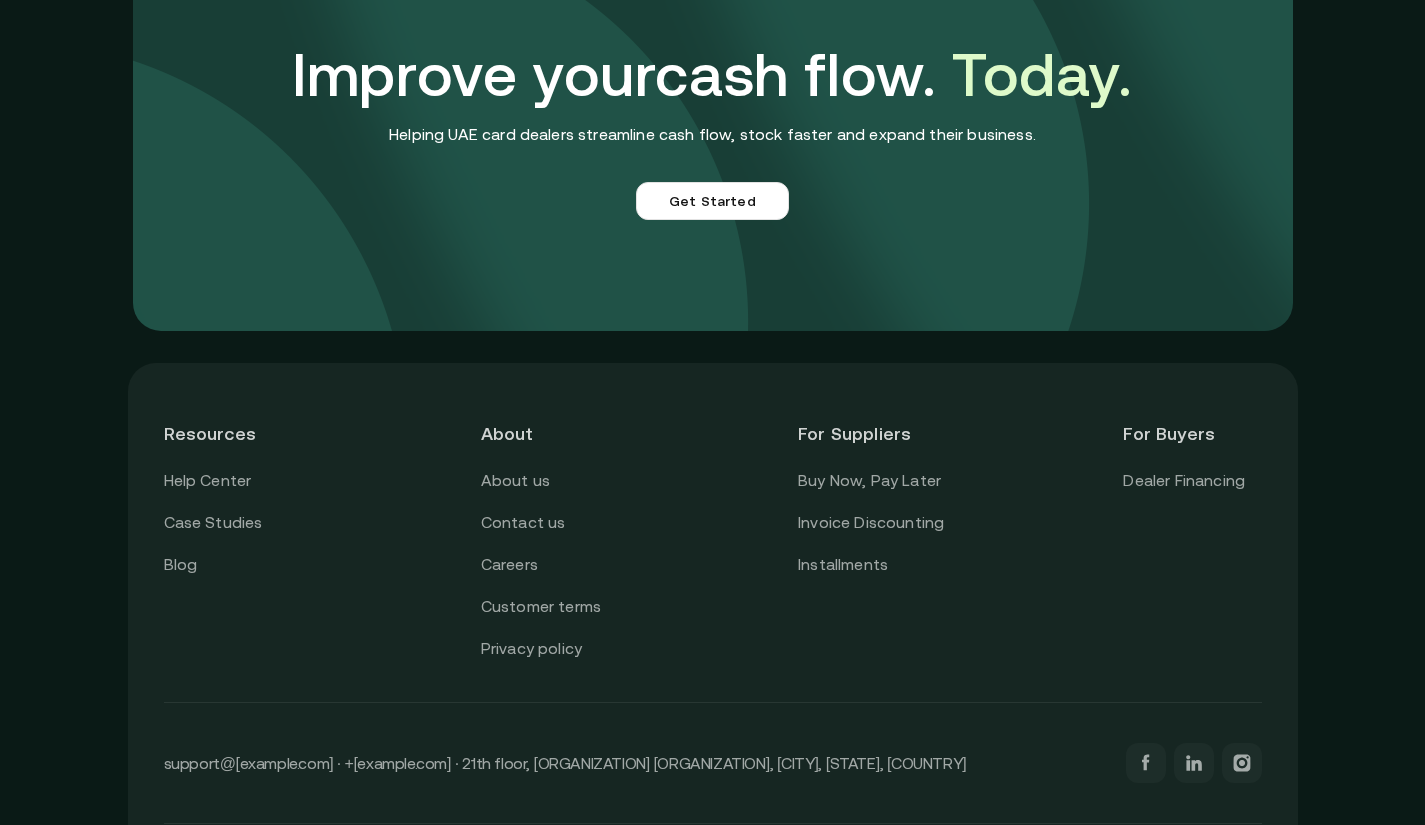 scroll, scrollTop: 4906, scrollLeft: 0, axis: vertical 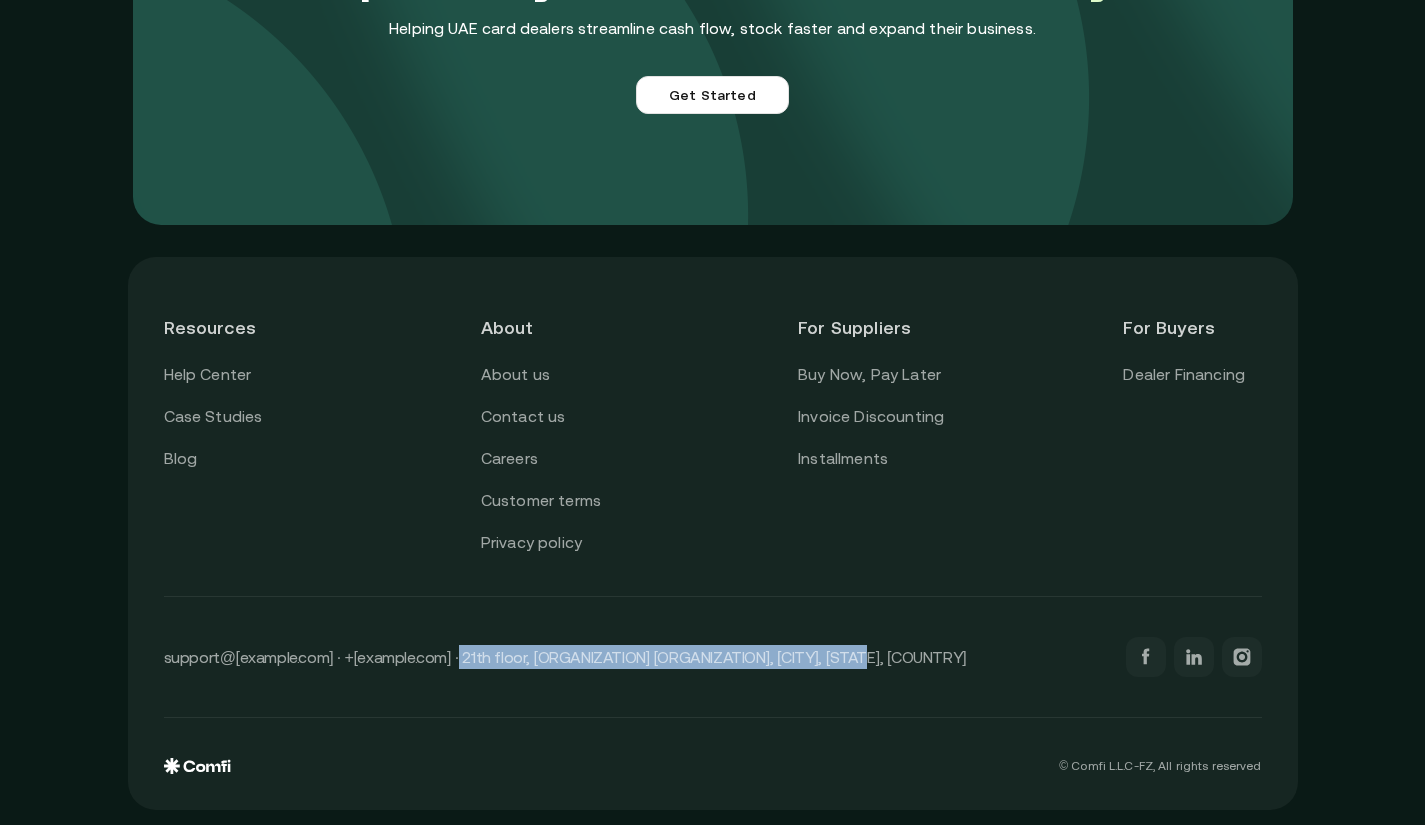 drag, startPoint x: 445, startPoint y: 659, endPoint x: 865, endPoint y: 656, distance: 420.0107 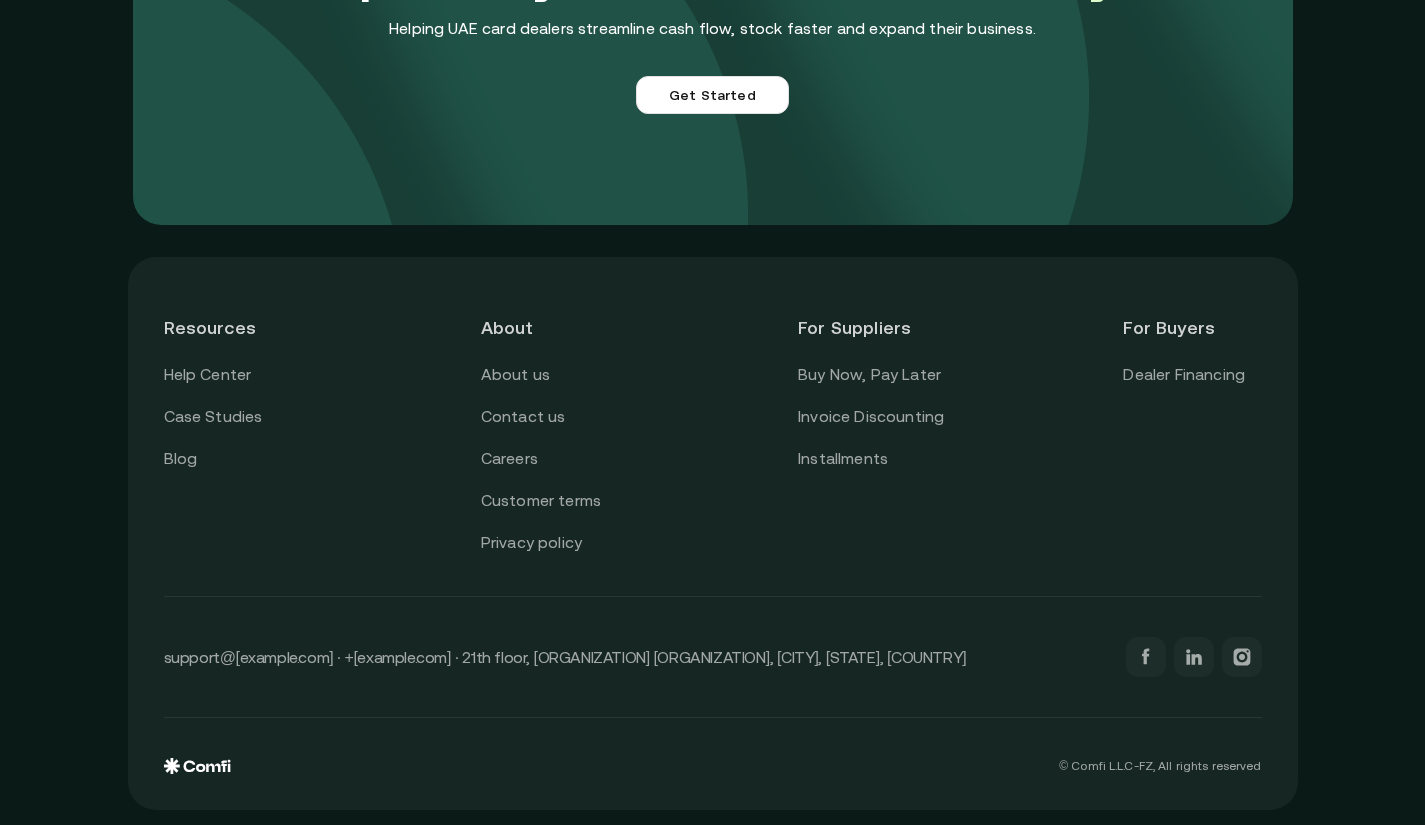 click on "About us" at bounding box center [515, 375] 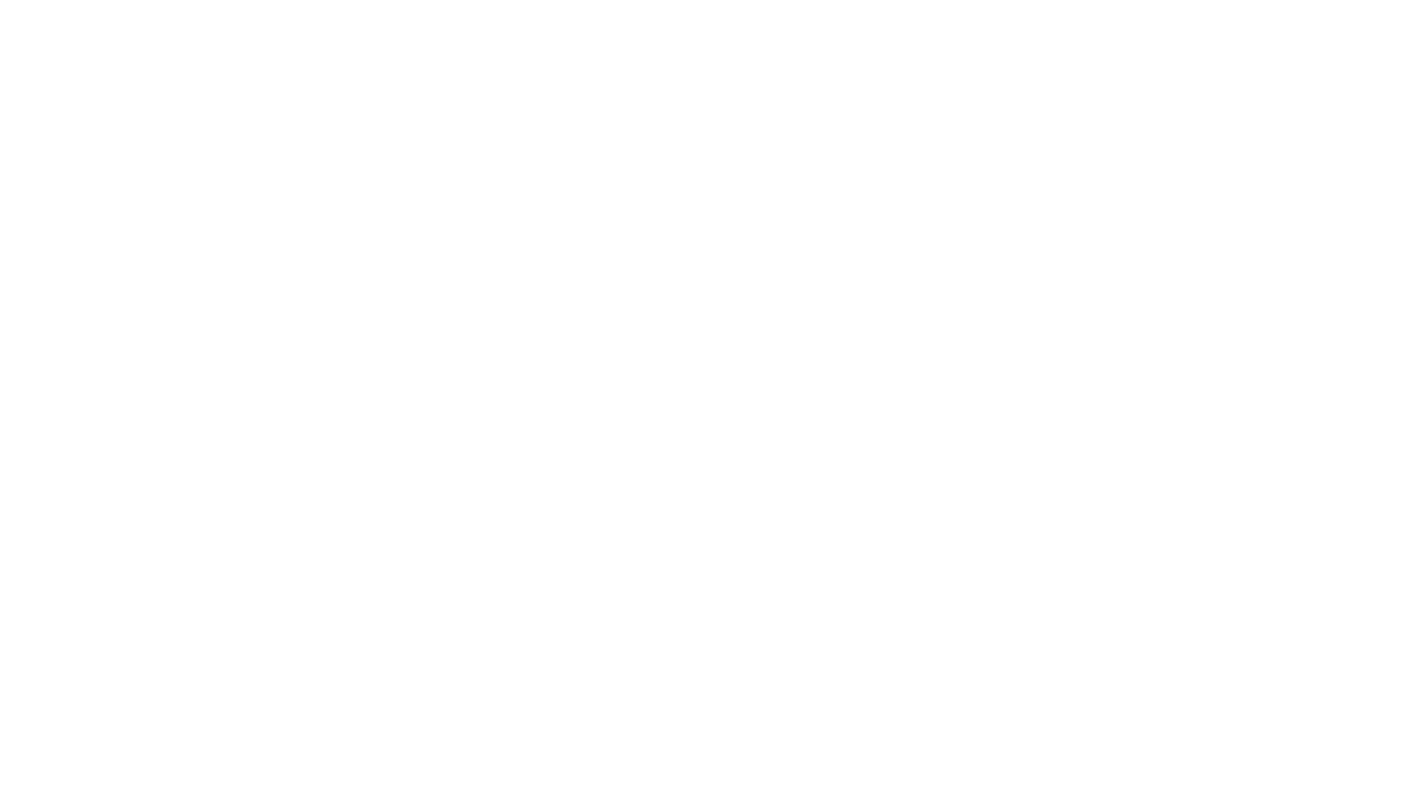 scroll, scrollTop: 0, scrollLeft: 0, axis: both 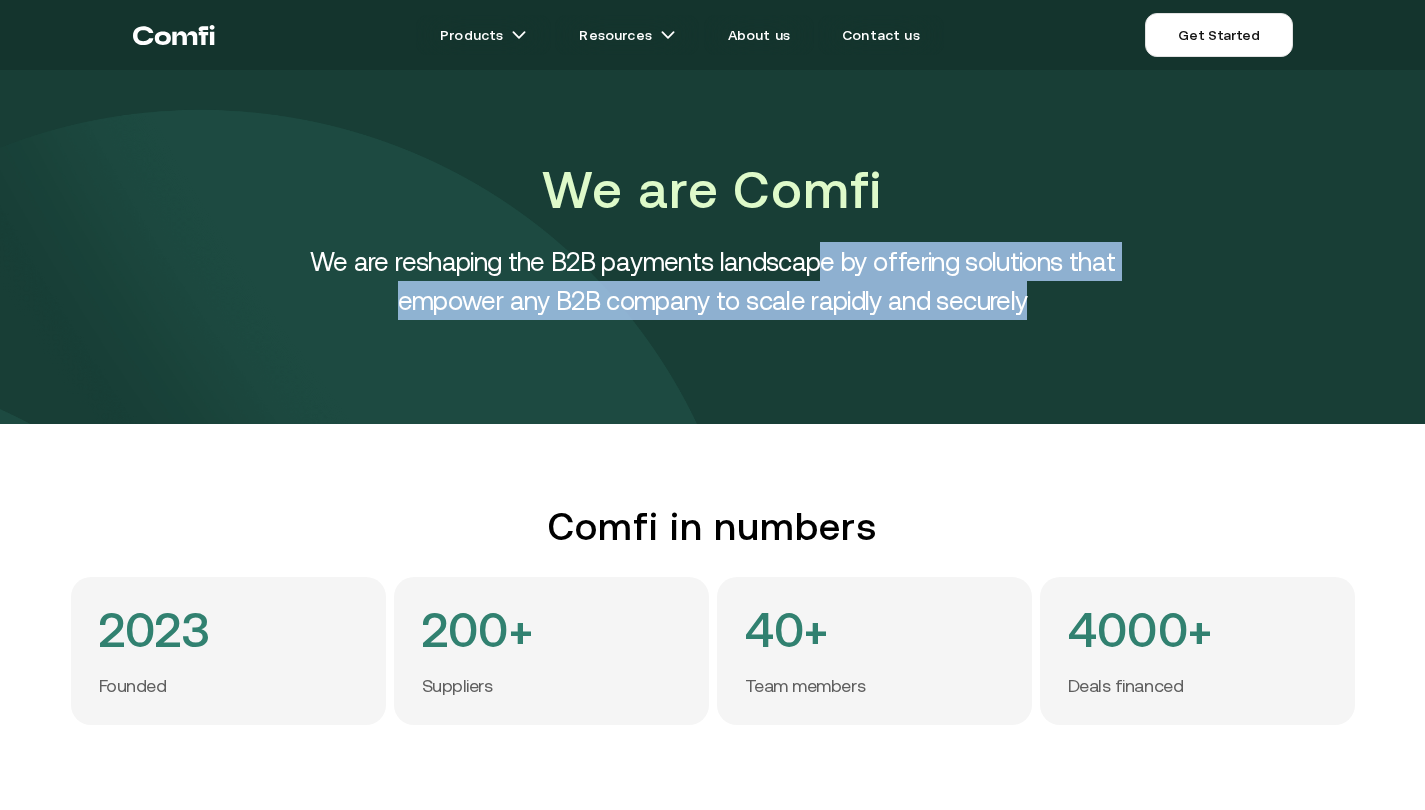 drag, startPoint x: 834, startPoint y: 258, endPoint x: 1121, endPoint y: 298, distance: 289.77405 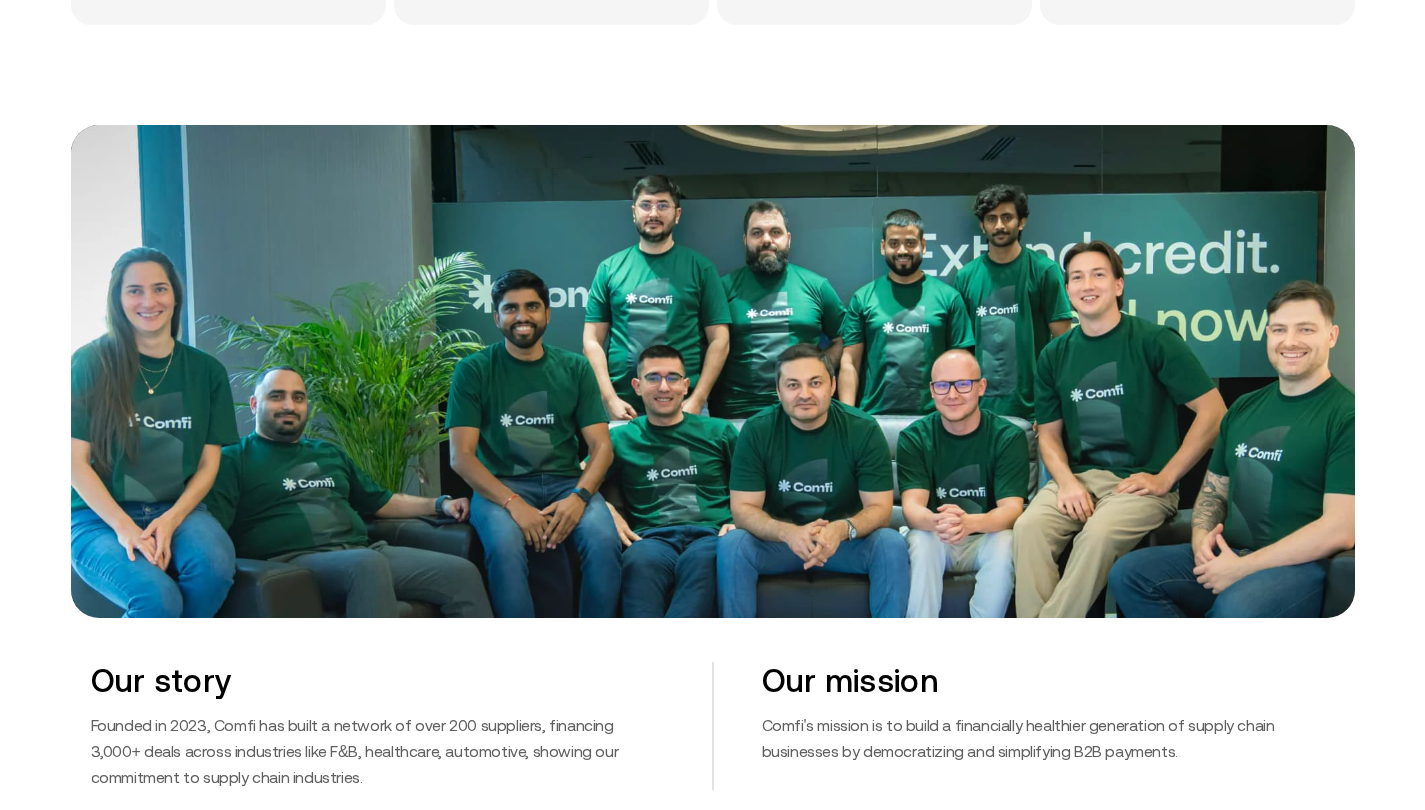 scroll, scrollTop: 800, scrollLeft: 0, axis: vertical 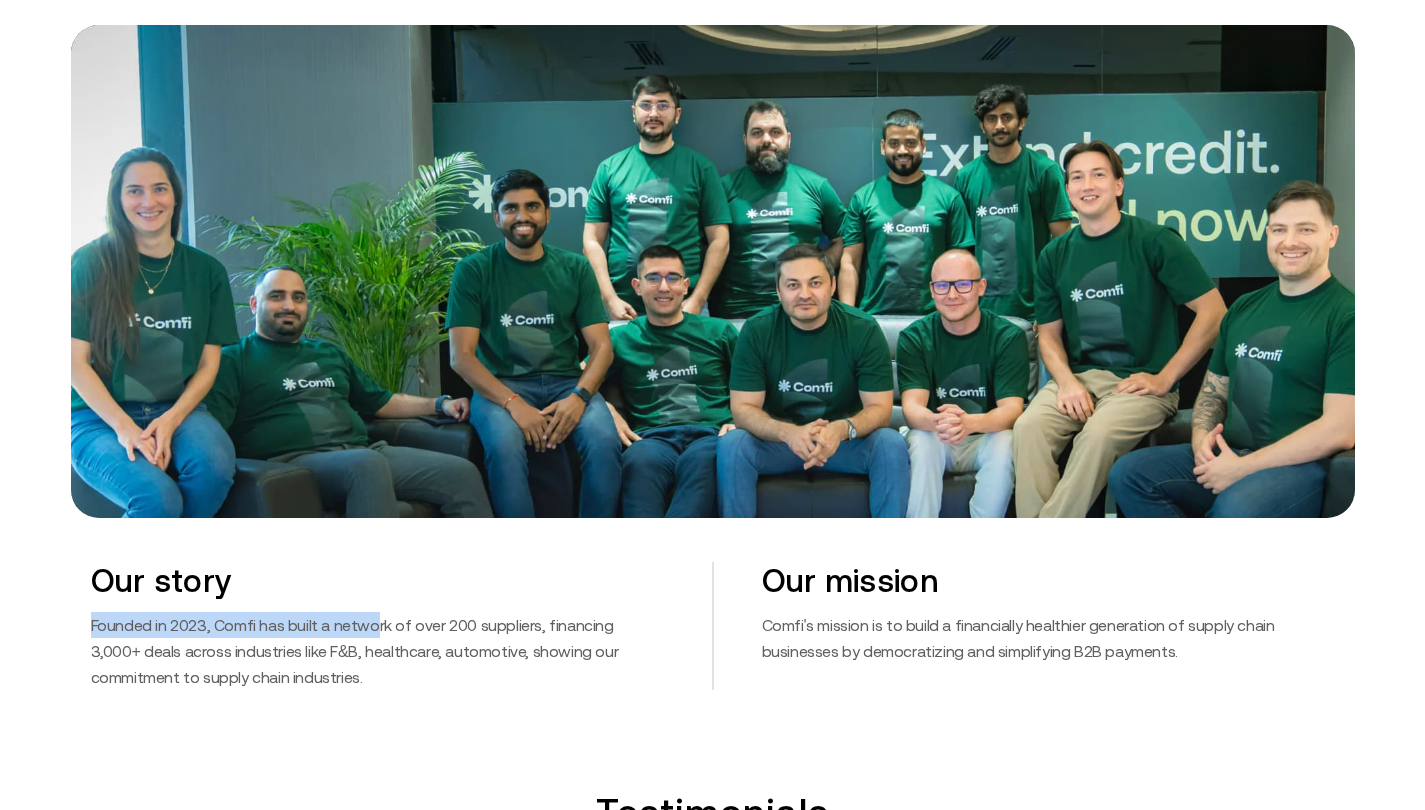 click on "Our story Founded in 2023, Comfi has built a network of over 200 suppliers, financing 3,000+ deals across industries like F&B, healthcare, automotive, showing our commitment to supply chain industries." at bounding box center (402, 626) 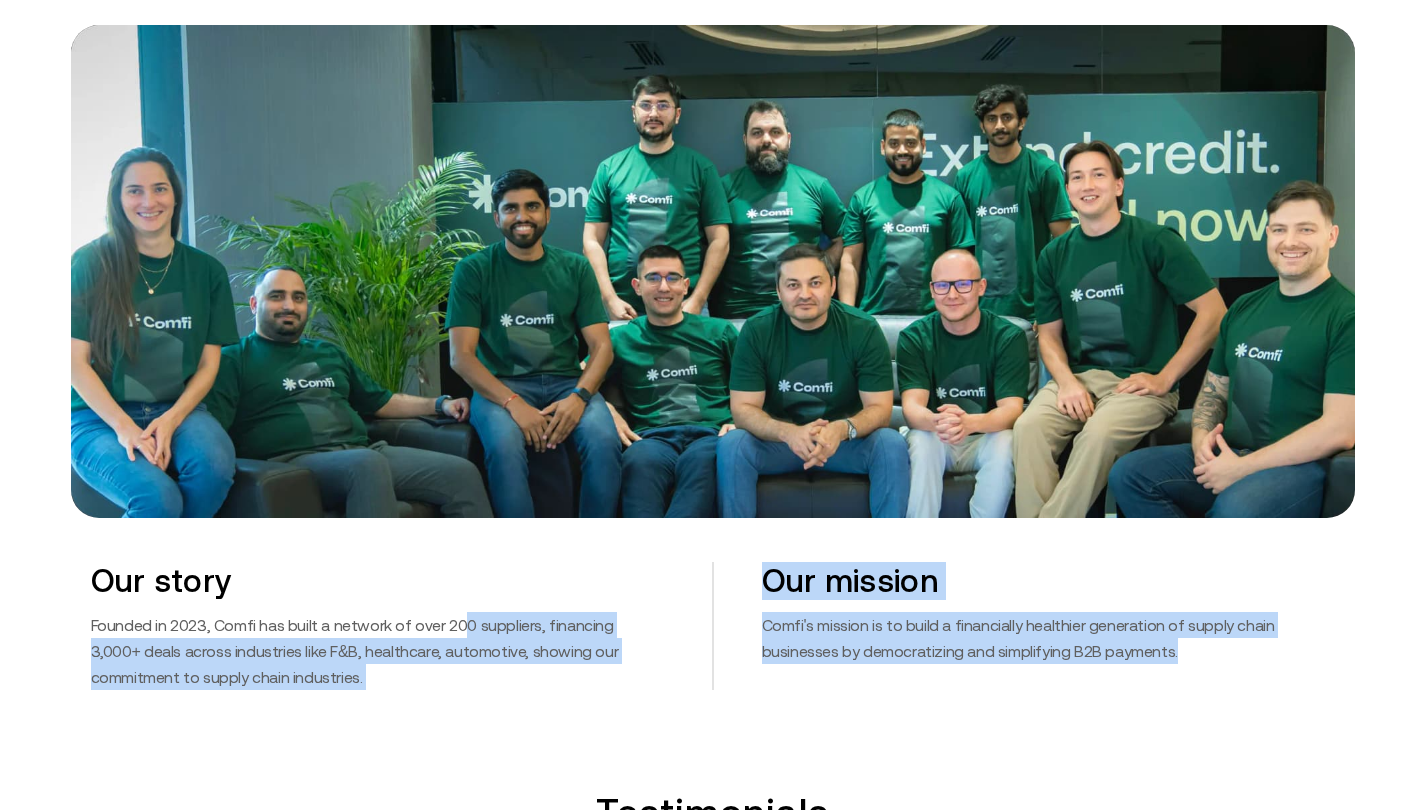 drag, startPoint x: 459, startPoint y: 628, endPoint x: 1190, endPoint y: 651, distance: 731.36176 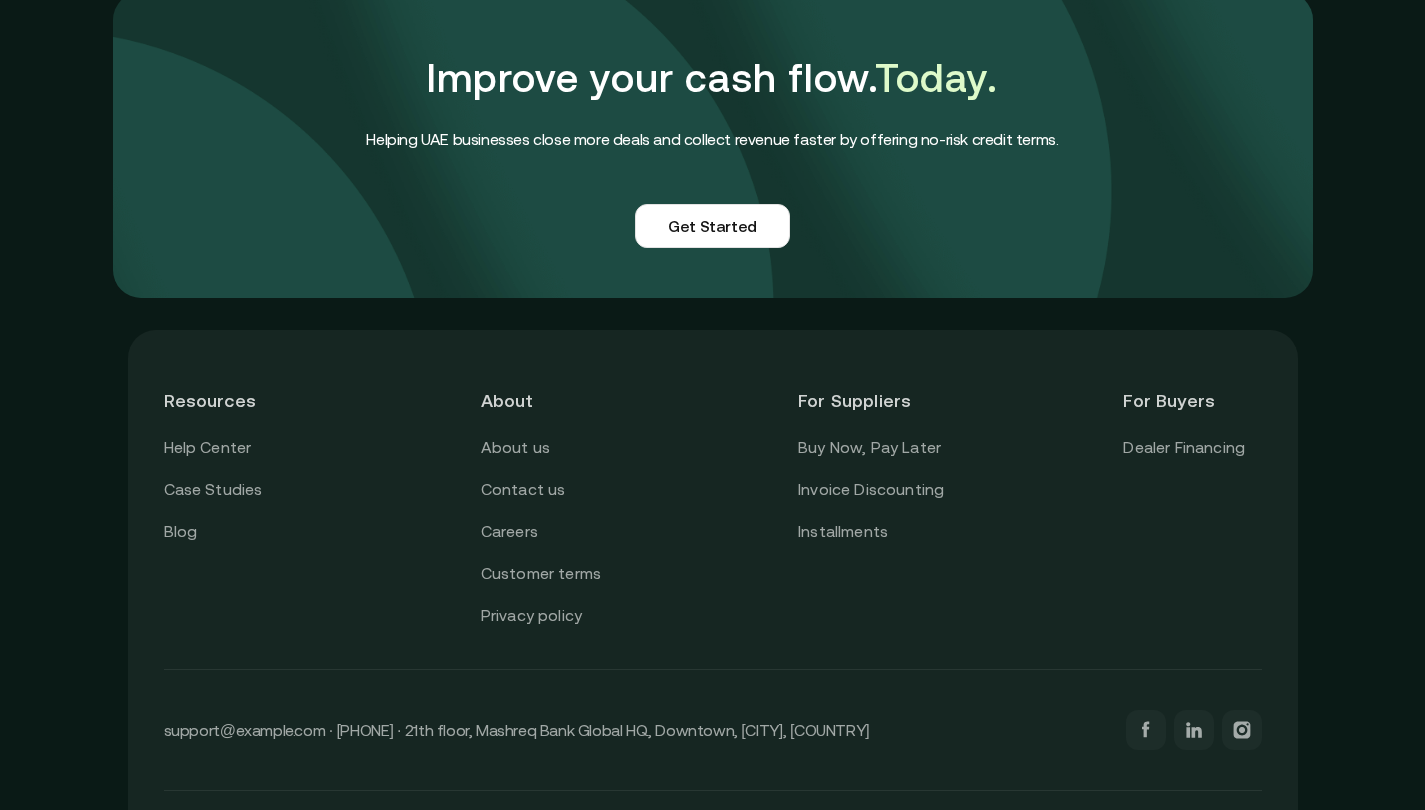 scroll, scrollTop: 4900, scrollLeft: 0, axis: vertical 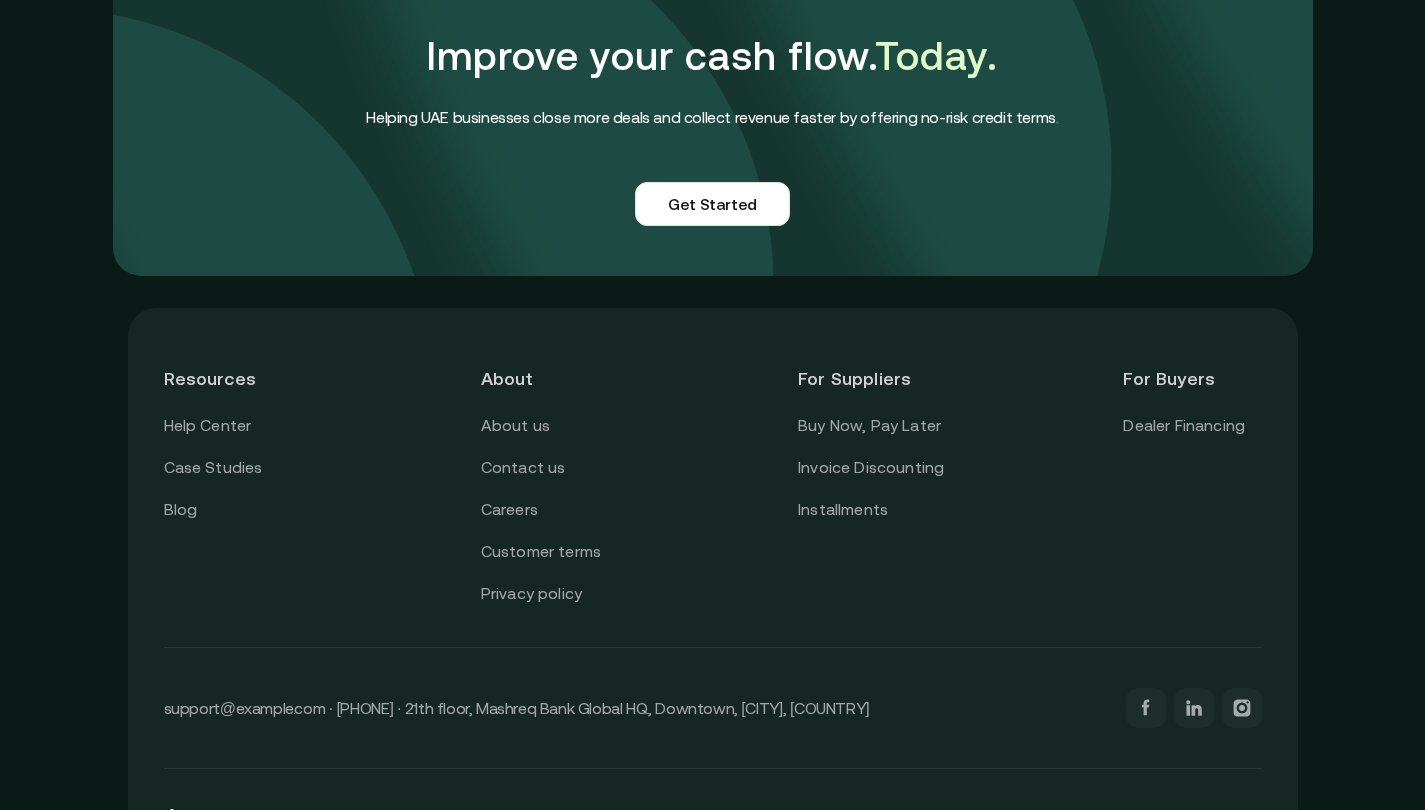 click on "Installments" at bounding box center [843, 510] 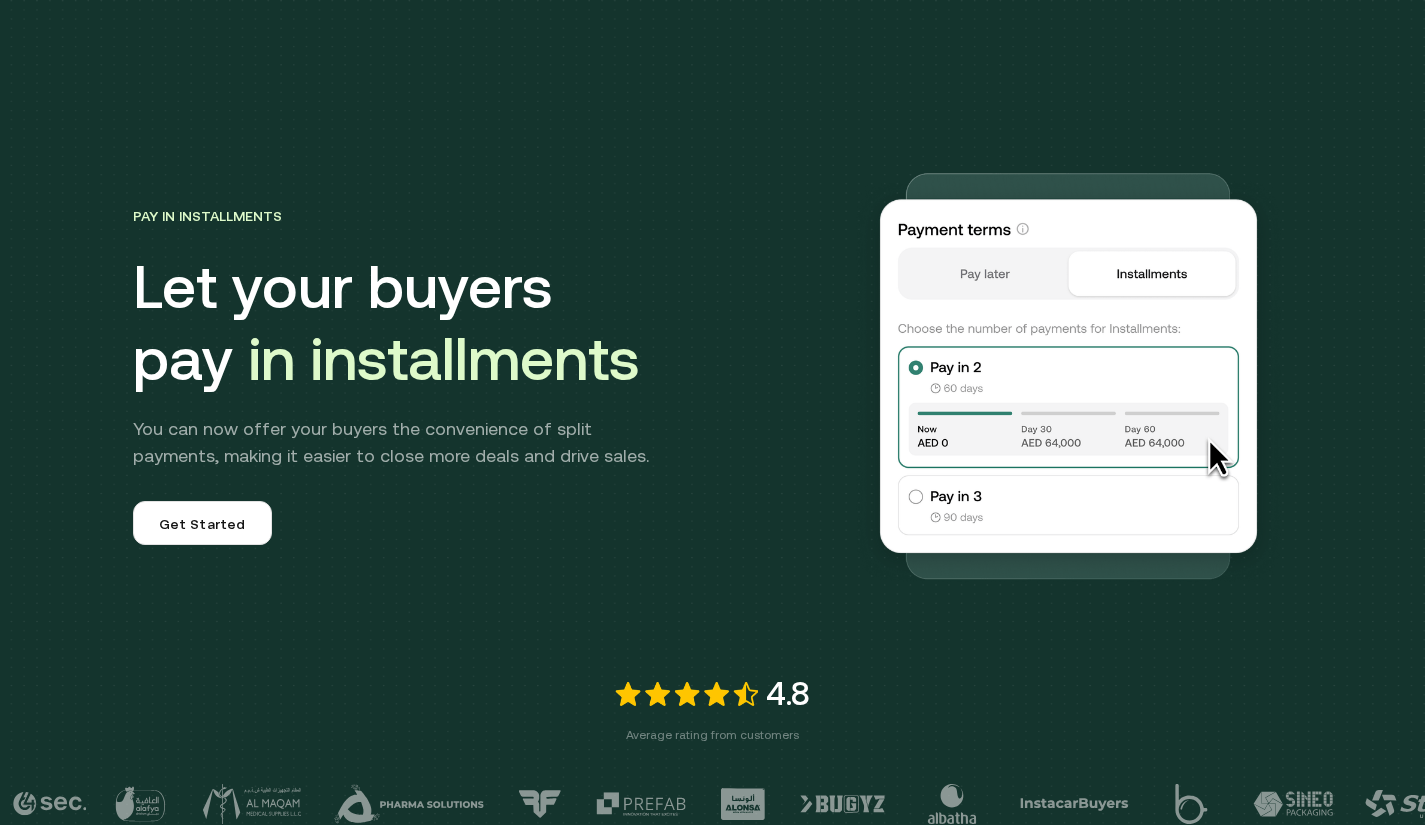 scroll, scrollTop: 0, scrollLeft: 0, axis: both 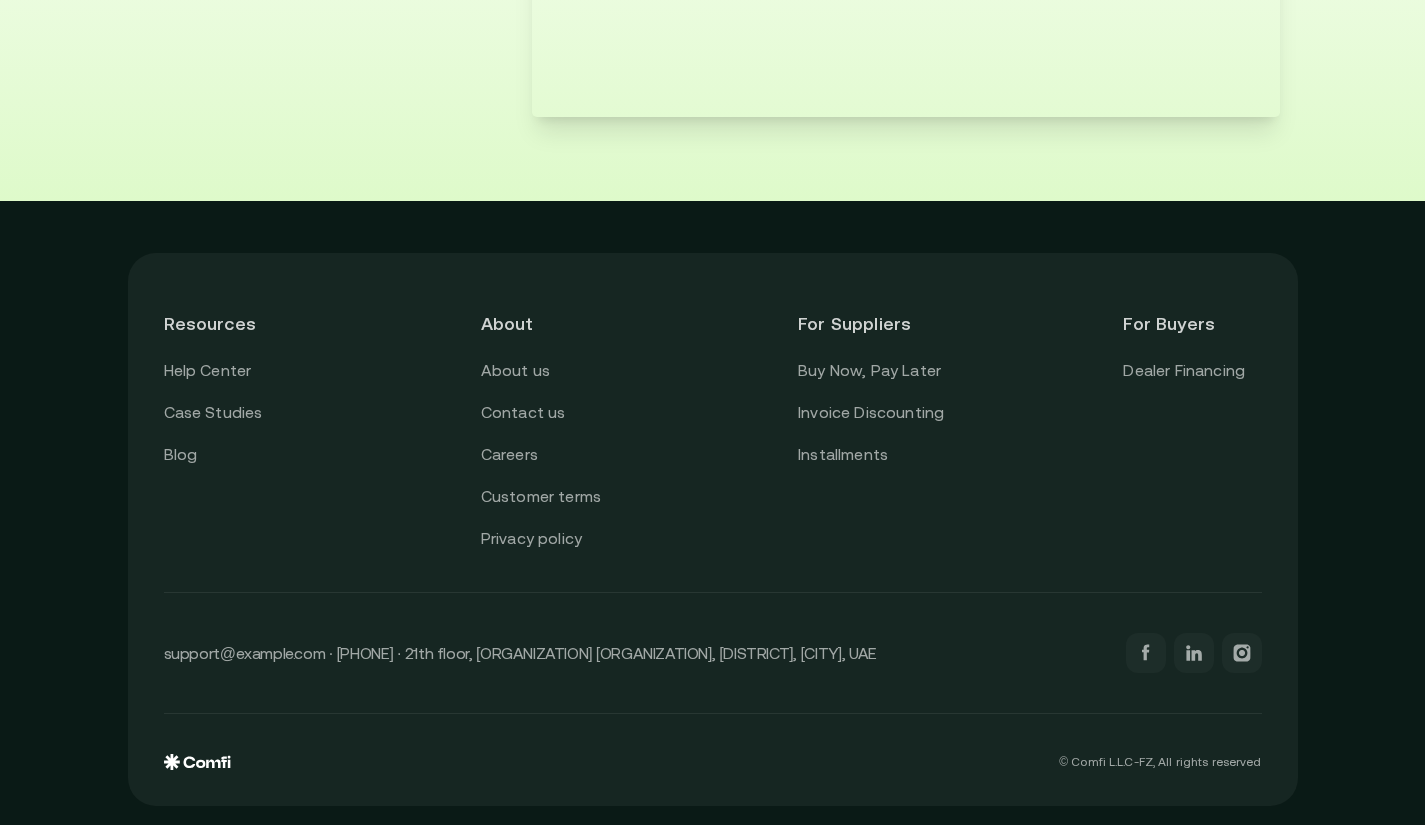 click on "Help Center" at bounding box center [208, 371] 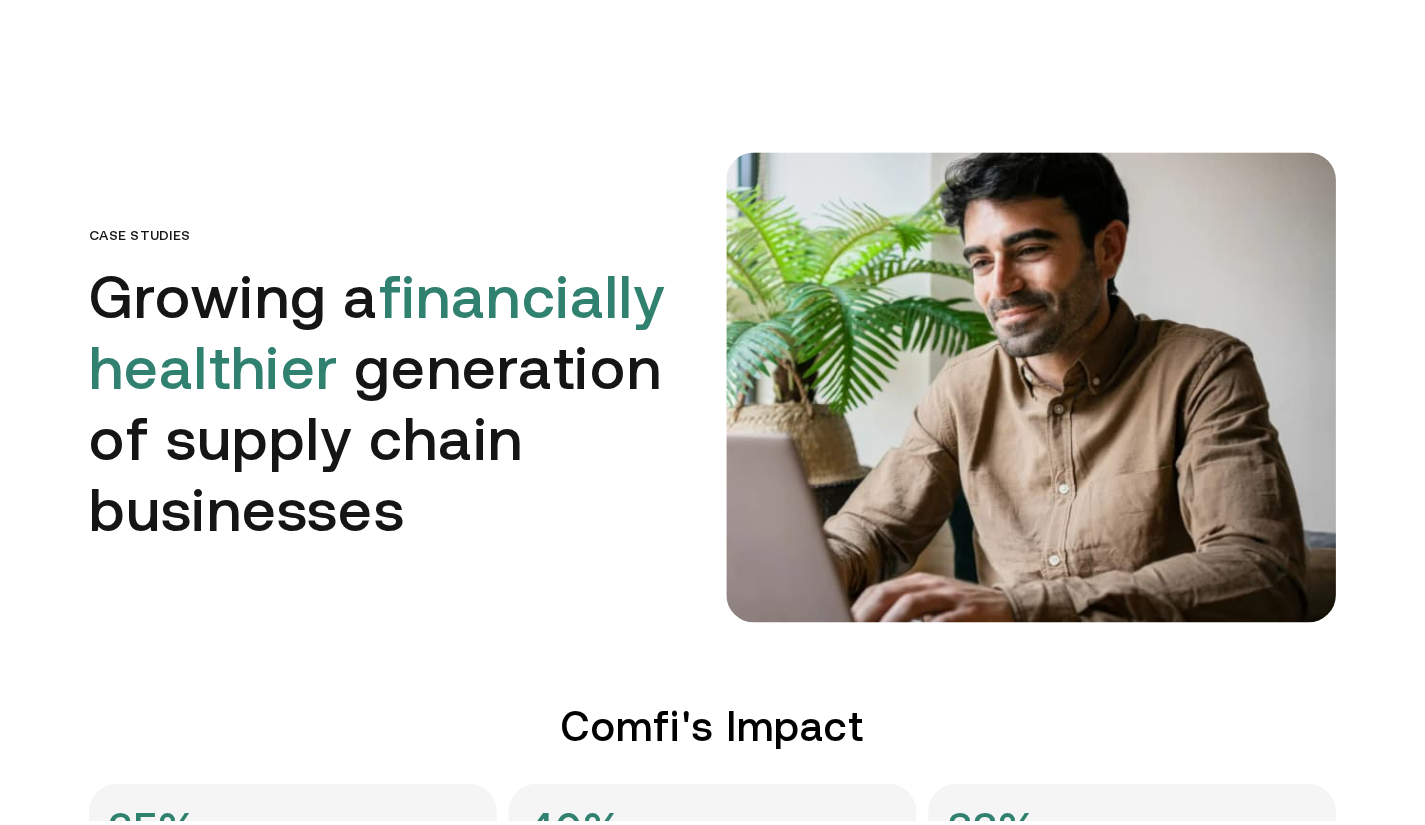 scroll, scrollTop: 0, scrollLeft: 0, axis: both 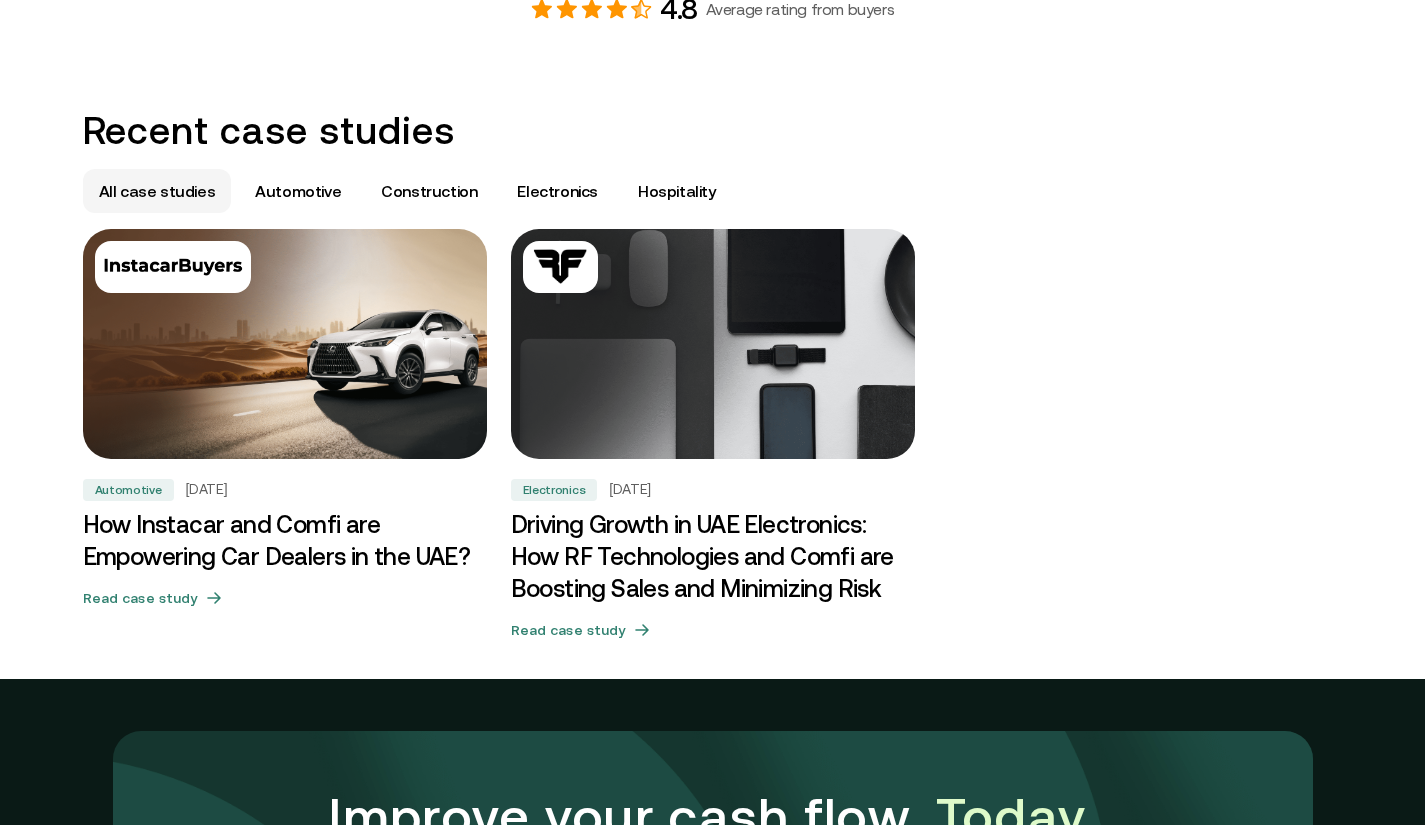 click on "Driving Growth in UAE Electronics: How RF Technologies and Comfi are Boosting Sales and Minimizing Risk" at bounding box center [713, 557] 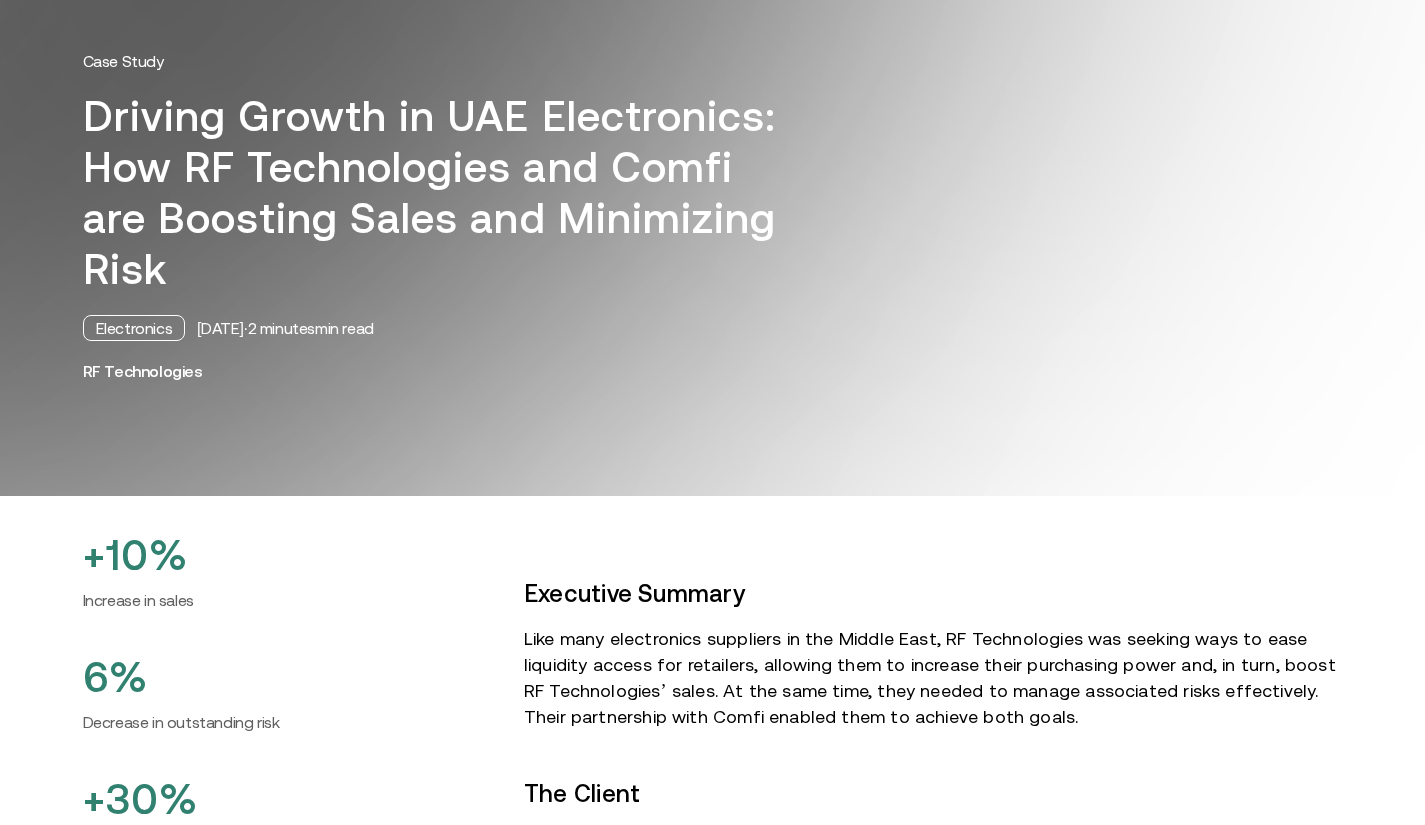 scroll, scrollTop: 300, scrollLeft: 0, axis: vertical 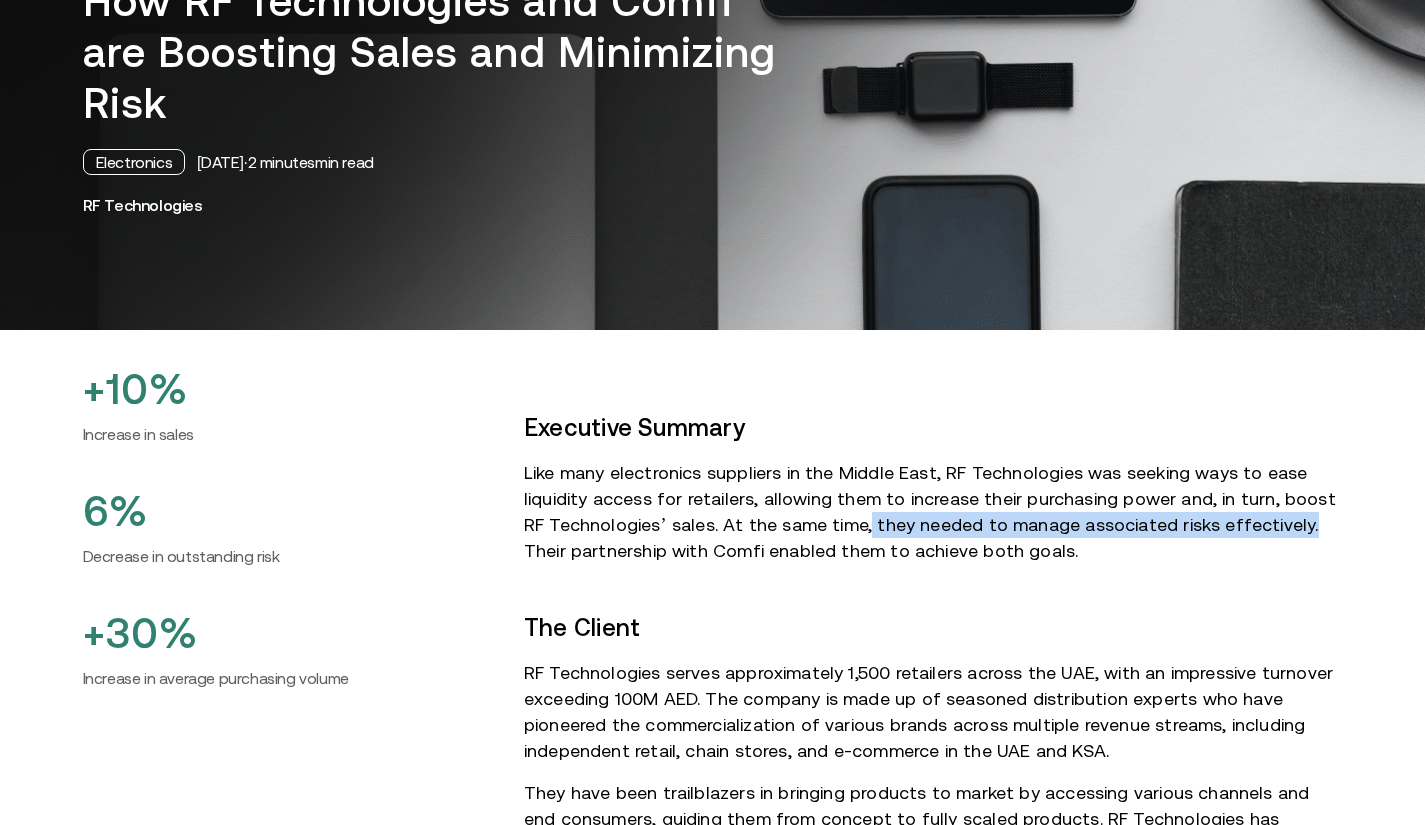 drag, startPoint x: 864, startPoint y: 526, endPoint x: 1299, endPoint y: 522, distance: 435.0184 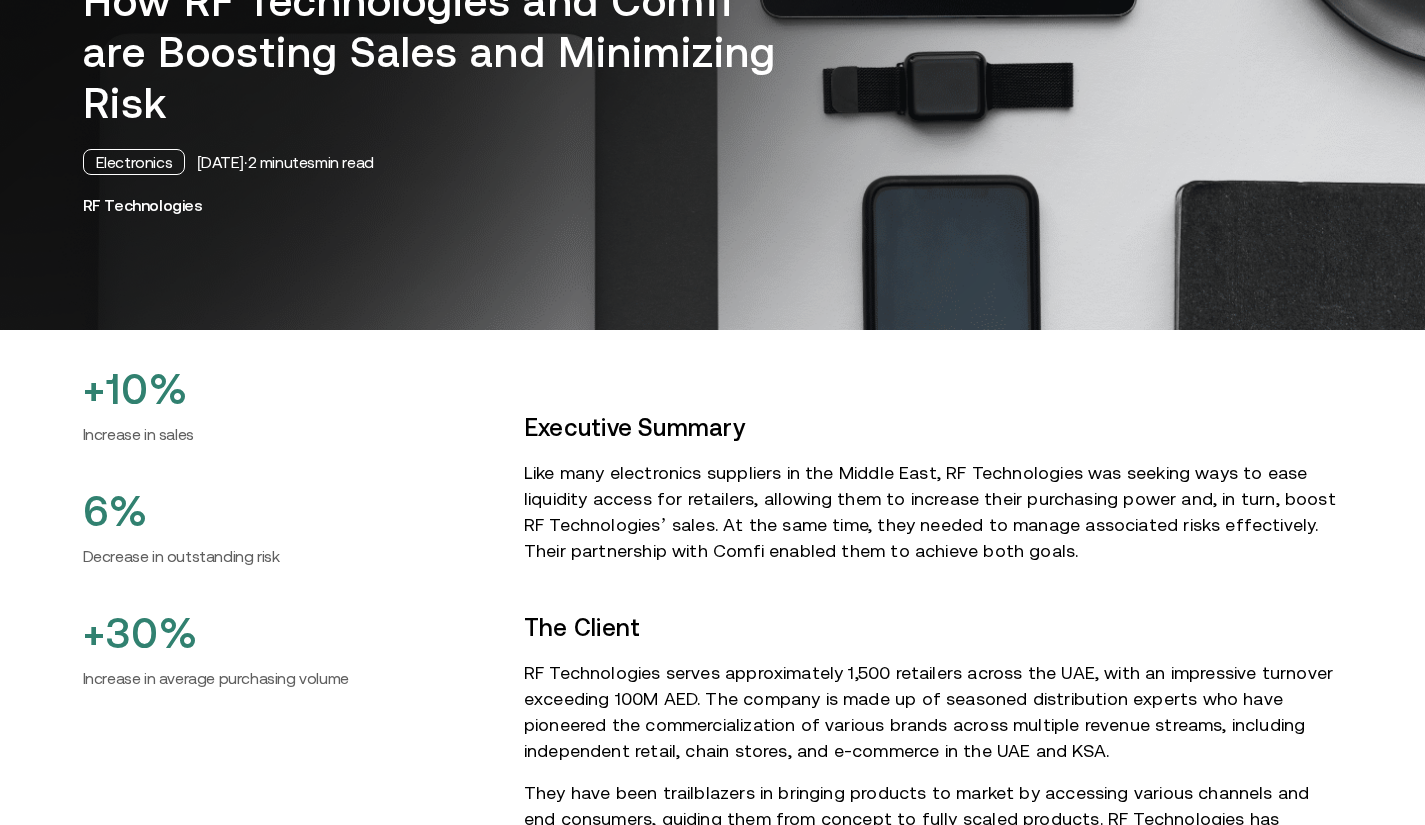 click on "Executive Summary
Like many electronics suppliers in the Middle East, RF Technologies was seeking ways to ease liquidity access for retailers, allowing them to increase their purchasing power and, in turn, boost RF Technologies’ sales. At the same time, they needed to manage associated risks effectively. Their partnership with Comfi enabled them to achieve both goals.
The Client
RF Technologies serves approximately 1,500 retailers across the [COUNTRY], with an impressive turnover exceeding 100M AED. The company is made up of seasoned distribution experts who have pioneered the commercialization of various brands across multiple revenue streams, including independent retail, chain stores, and e-commerce in the [COUNTRY] and [COUNTRY].
The Challenge
The Solution
The Results
Client Testimonial
— [FIRST] [LAST], CEO and Founder" at bounding box center [933, 1342] 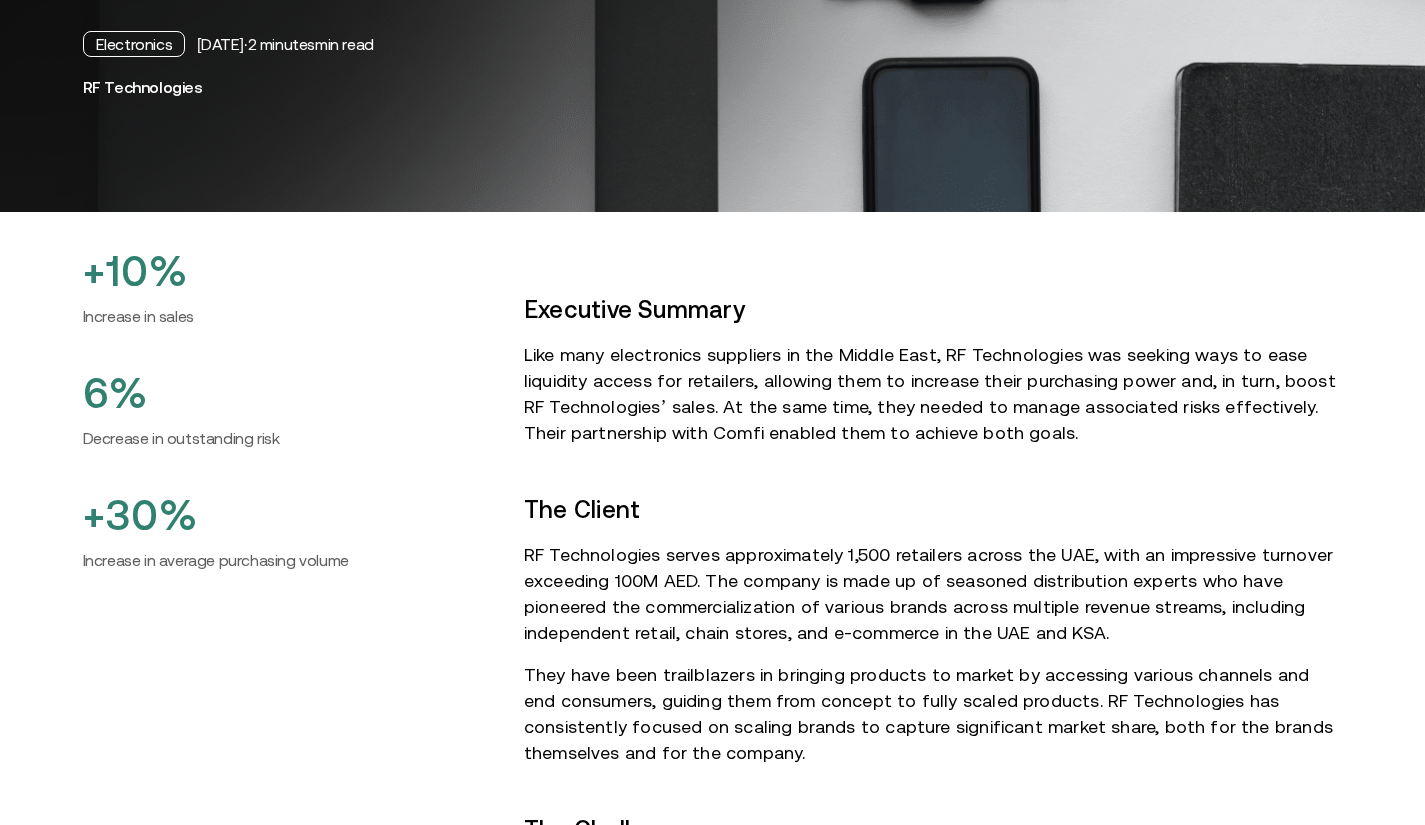 scroll, scrollTop: 500, scrollLeft: 0, axis: vertical 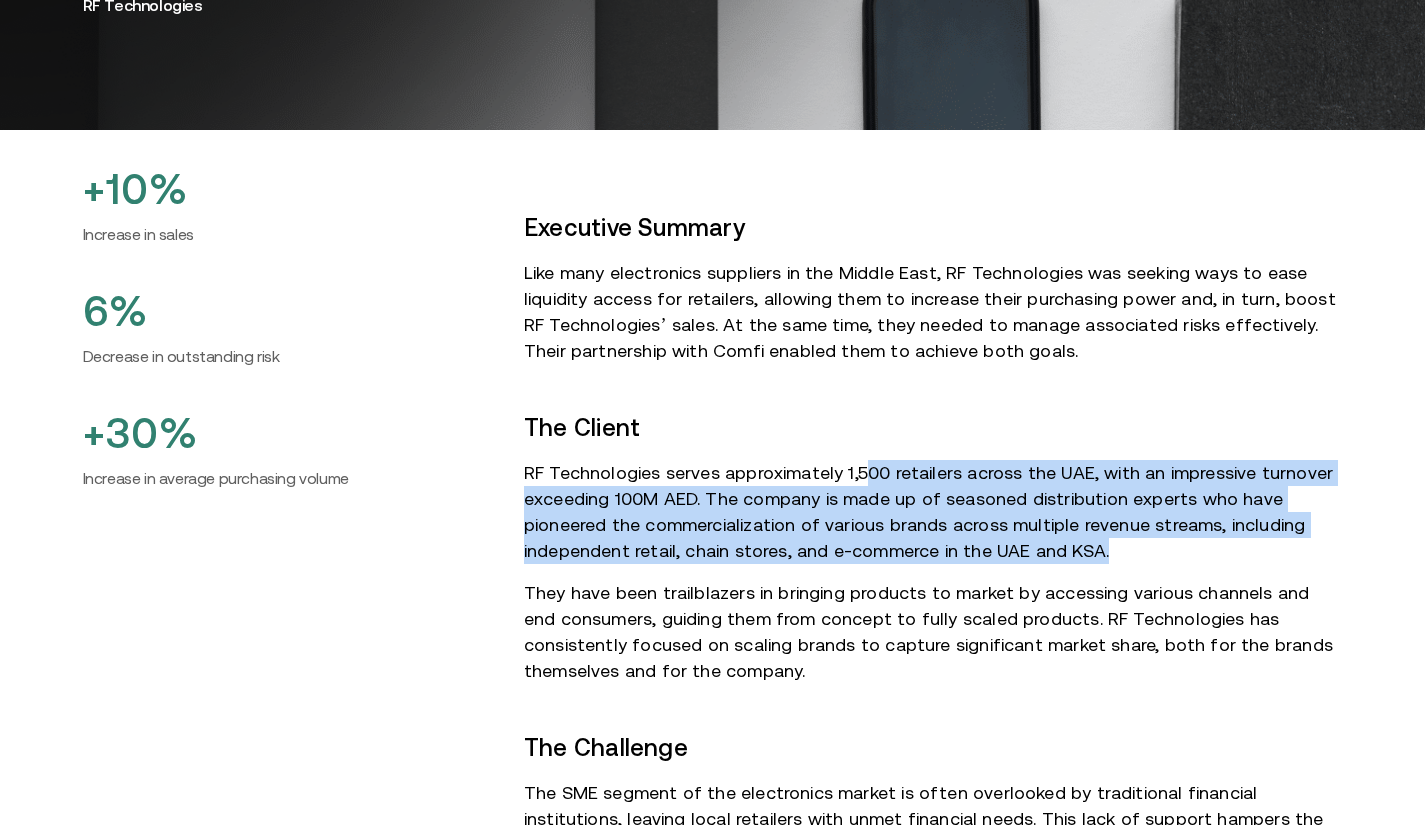 drag, startPoint x: 863, startPoint y: 476, endPoint x: 1118, endPoint y: 561, distance: 268.7936 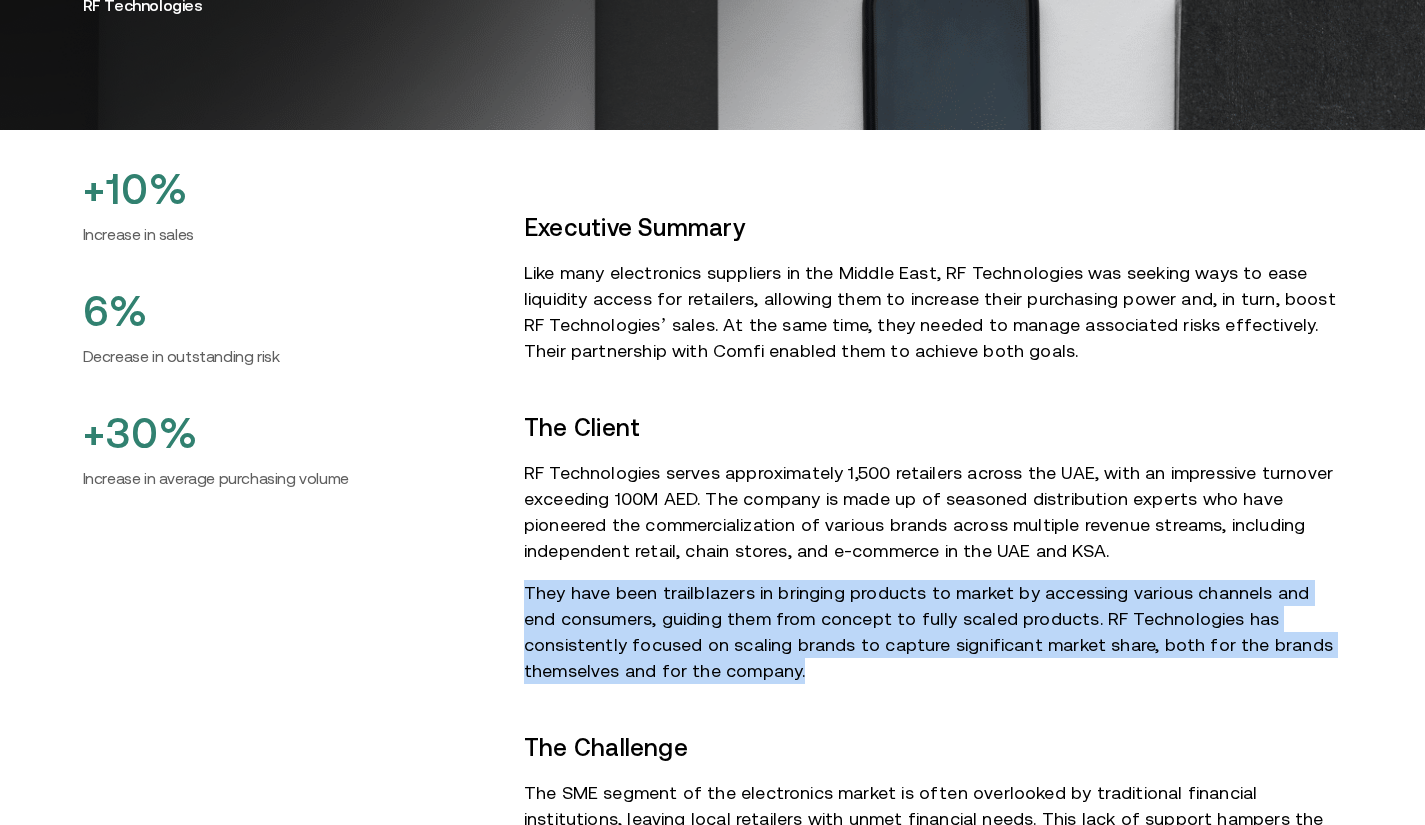 drag, startPoint x: 528, startPoint y: 591, endPoint x: 943, endPoint y: 670, distance: 422.45236 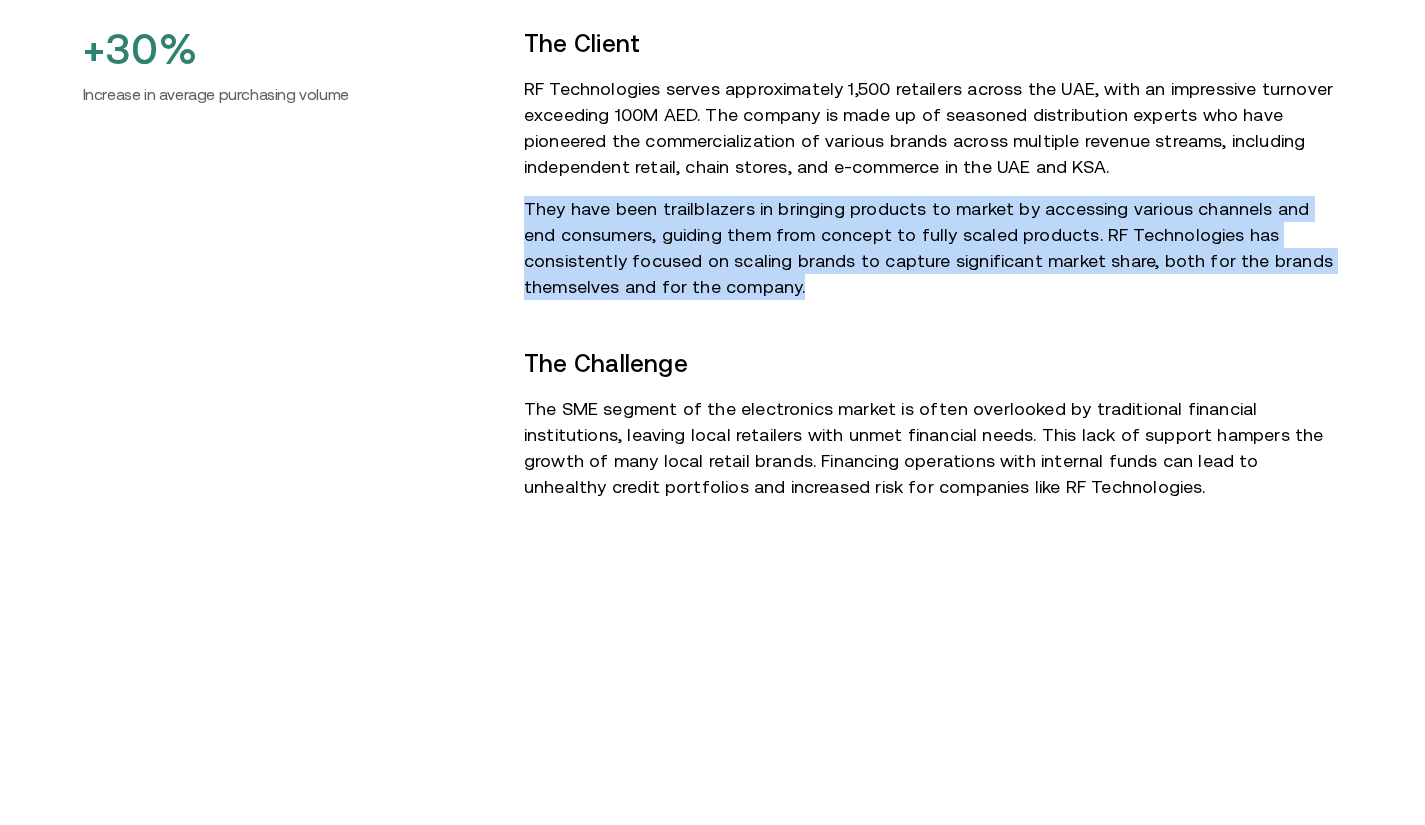 scroll, scrollTop: 900, scrollLeft: 0, axis: vertical 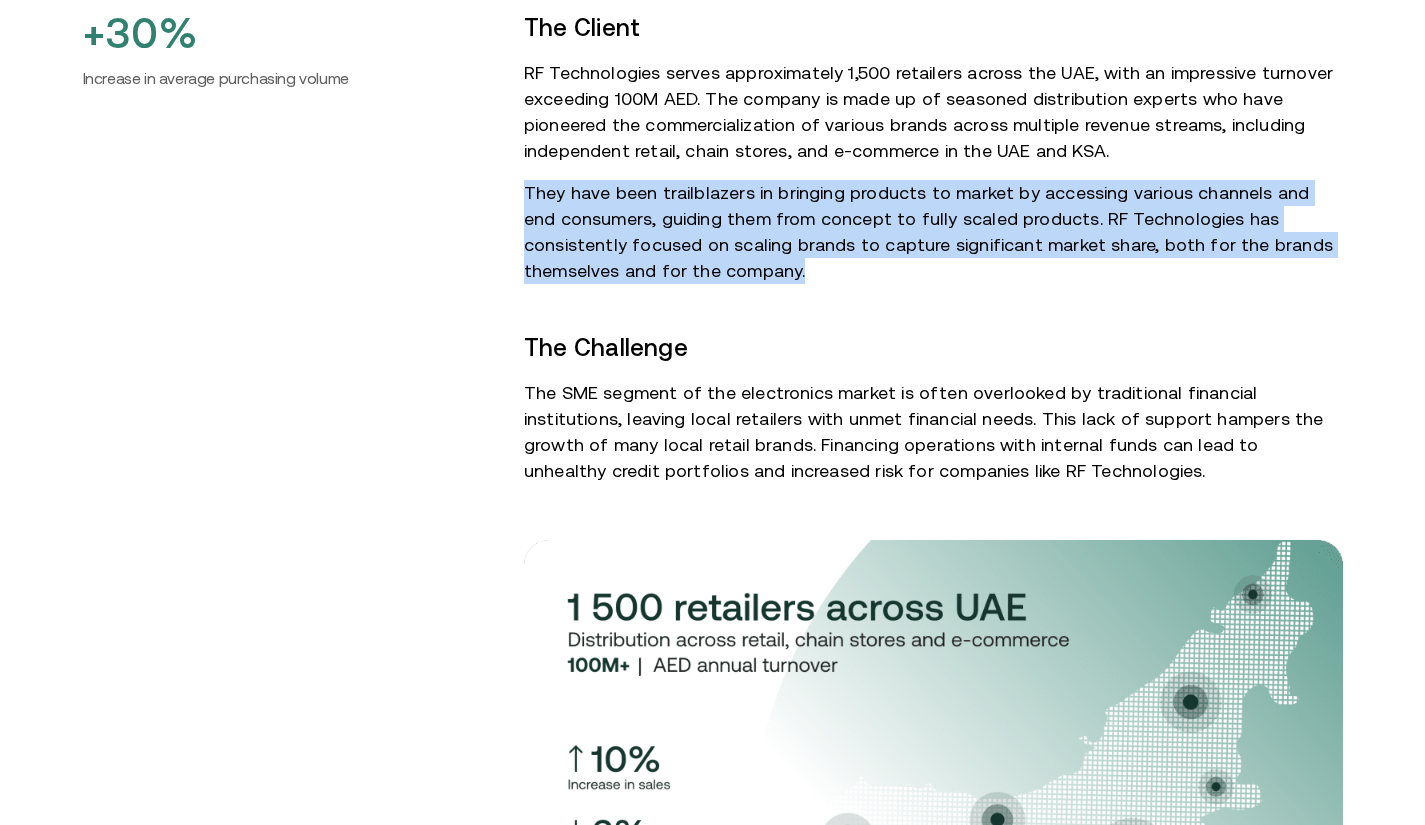 click at bounding box center (933, 765) 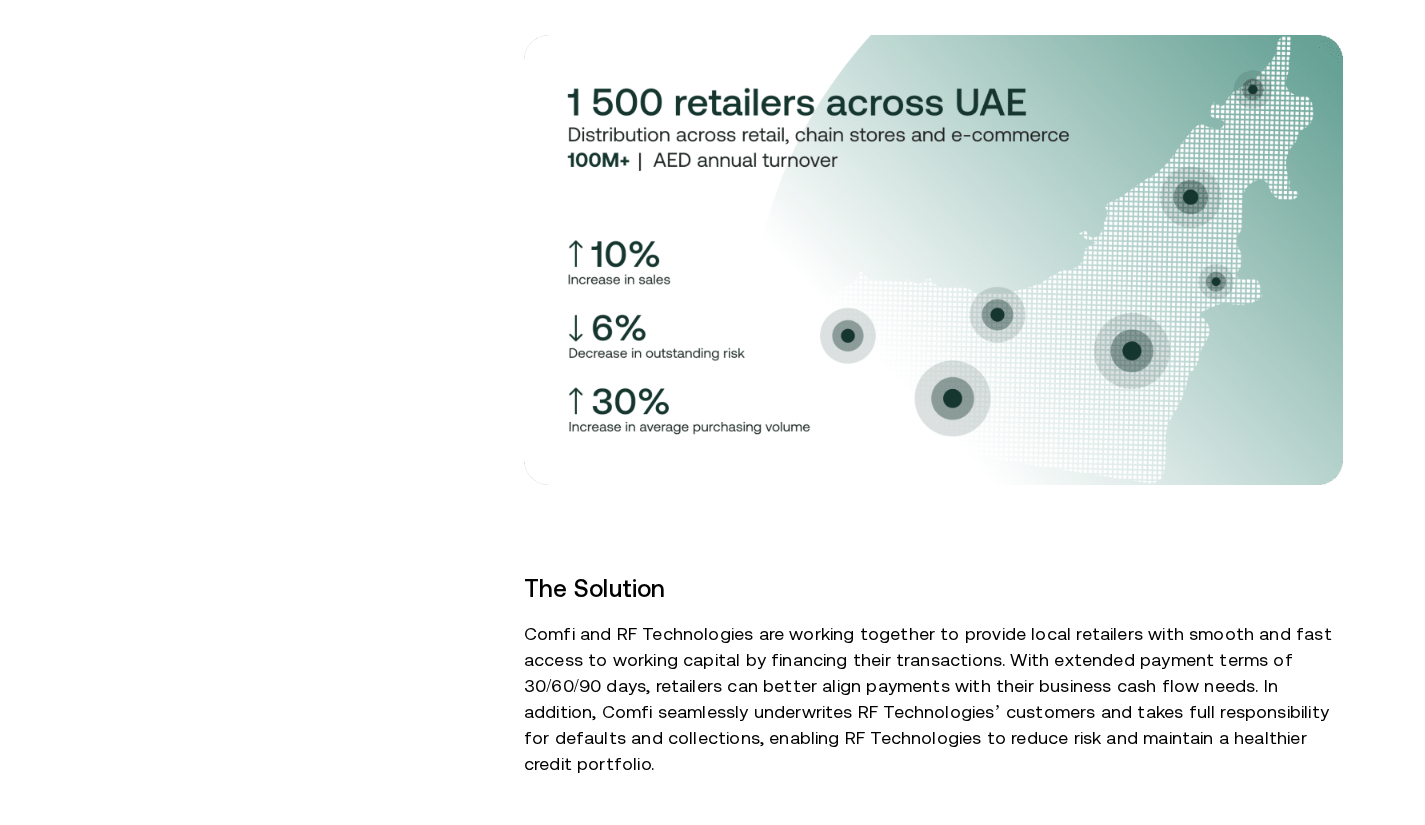 scroll, scrollTop: 1600, scrollLeft: 0, axis: vertical 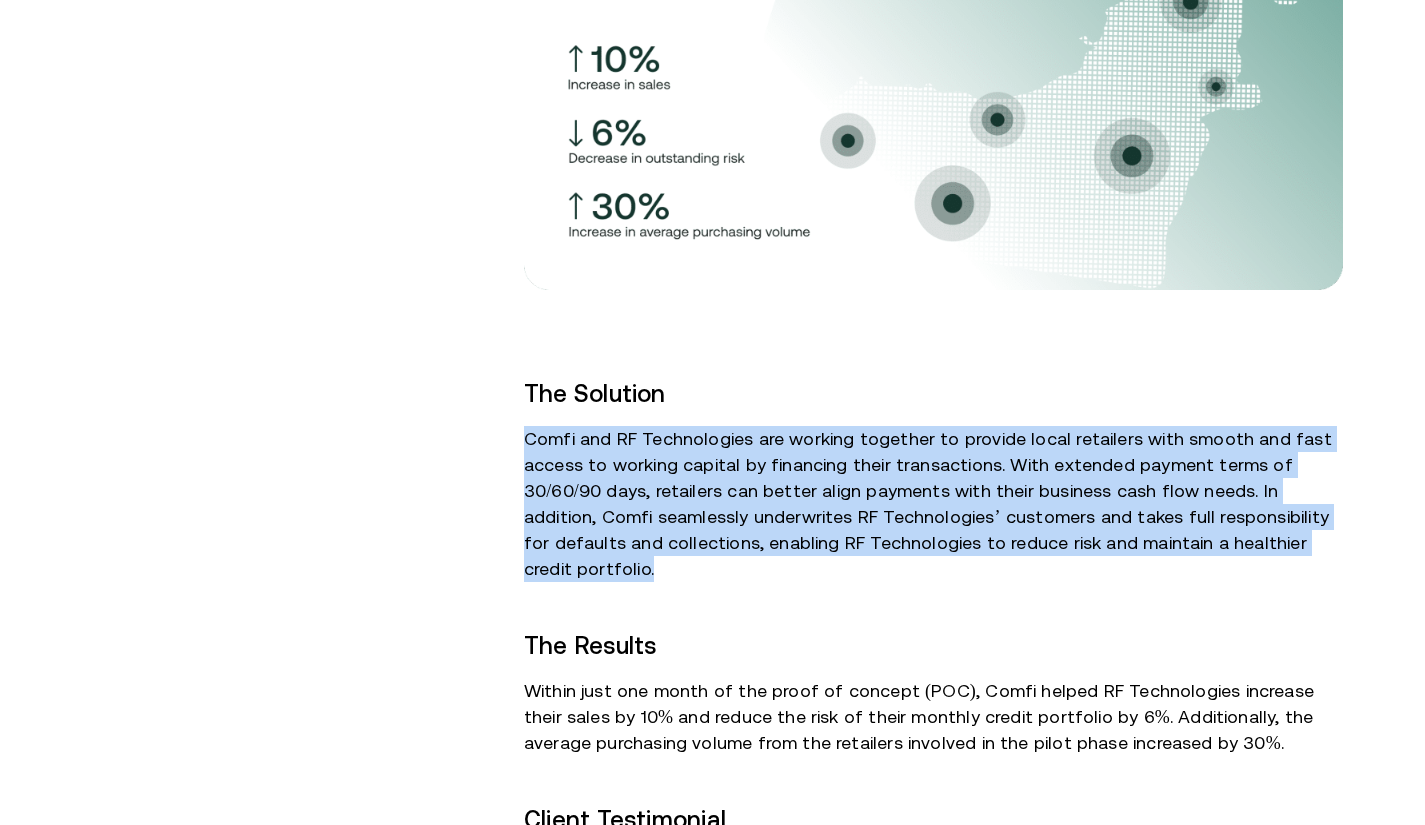 drag, startPoint x: 527, startPoint y: 431, endPoint x: 1326, endPoint y: 548, distance: 807.5209 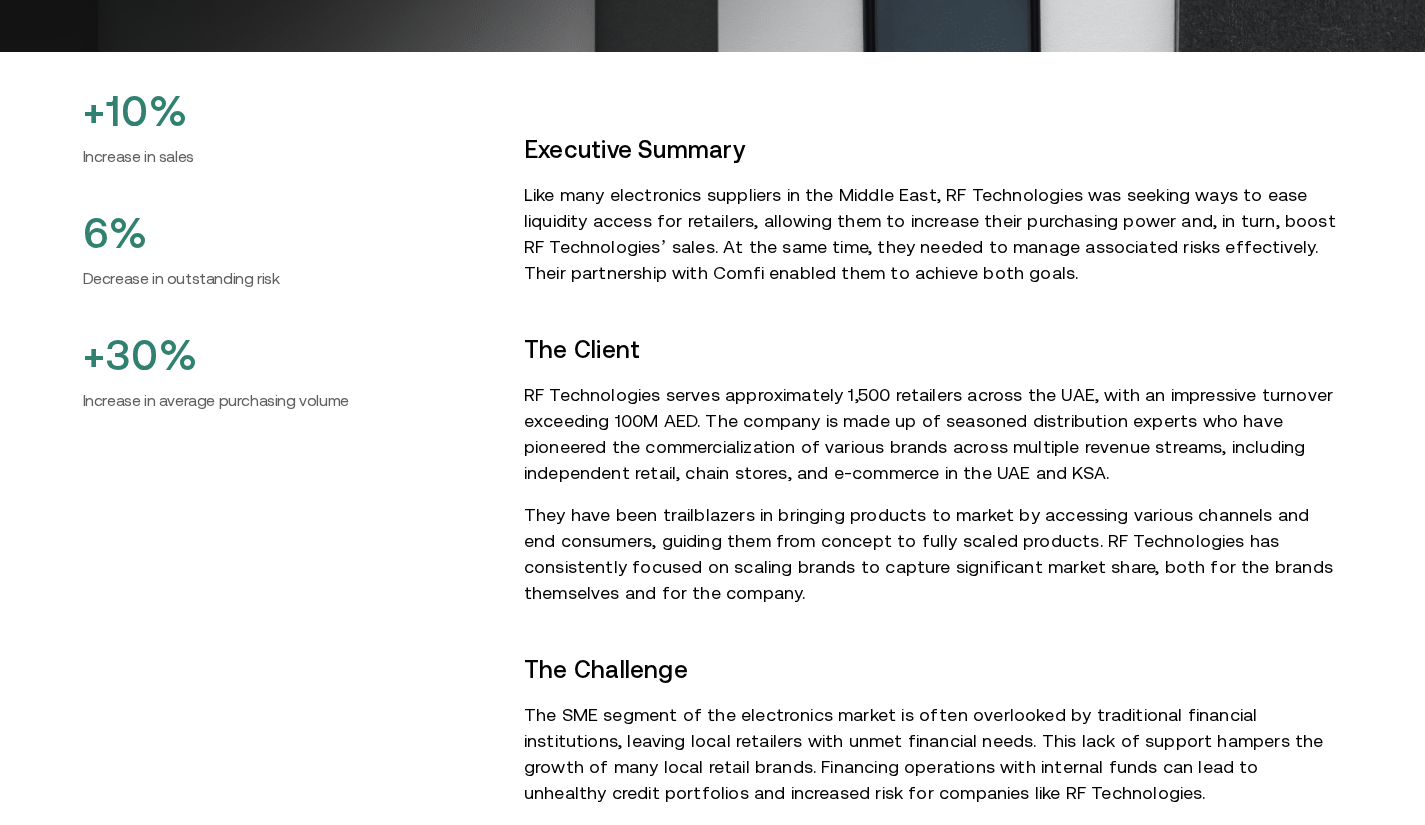 scroll, scrollTop: 478, scrollLeft: 0, axis: vertical 